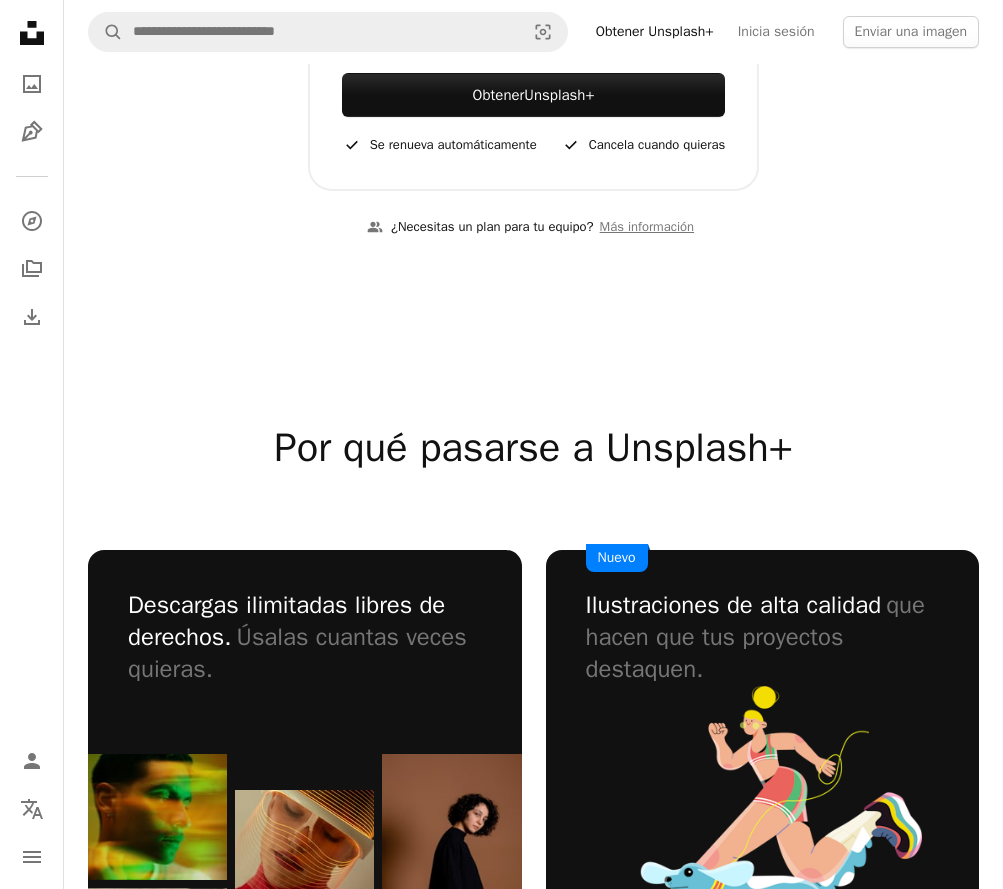 scroll, scrollTop: 0, scrollLeft: 0, axis: both 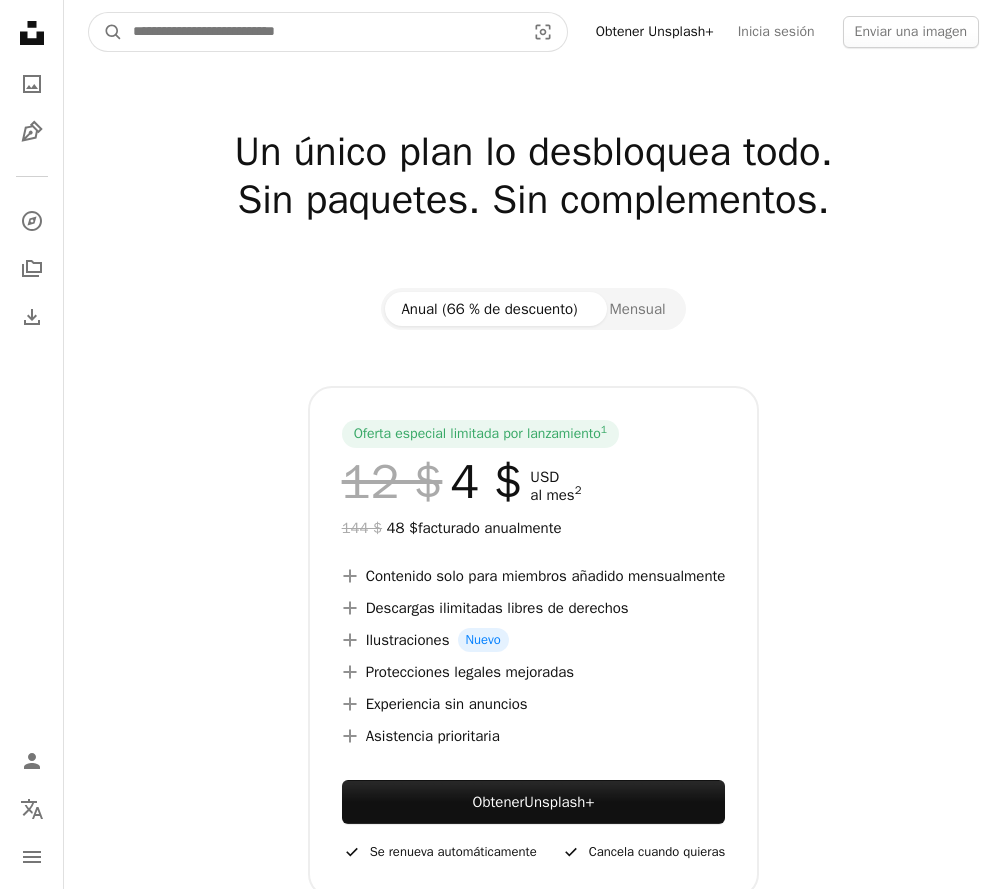 click at bounding box center [321, 32] 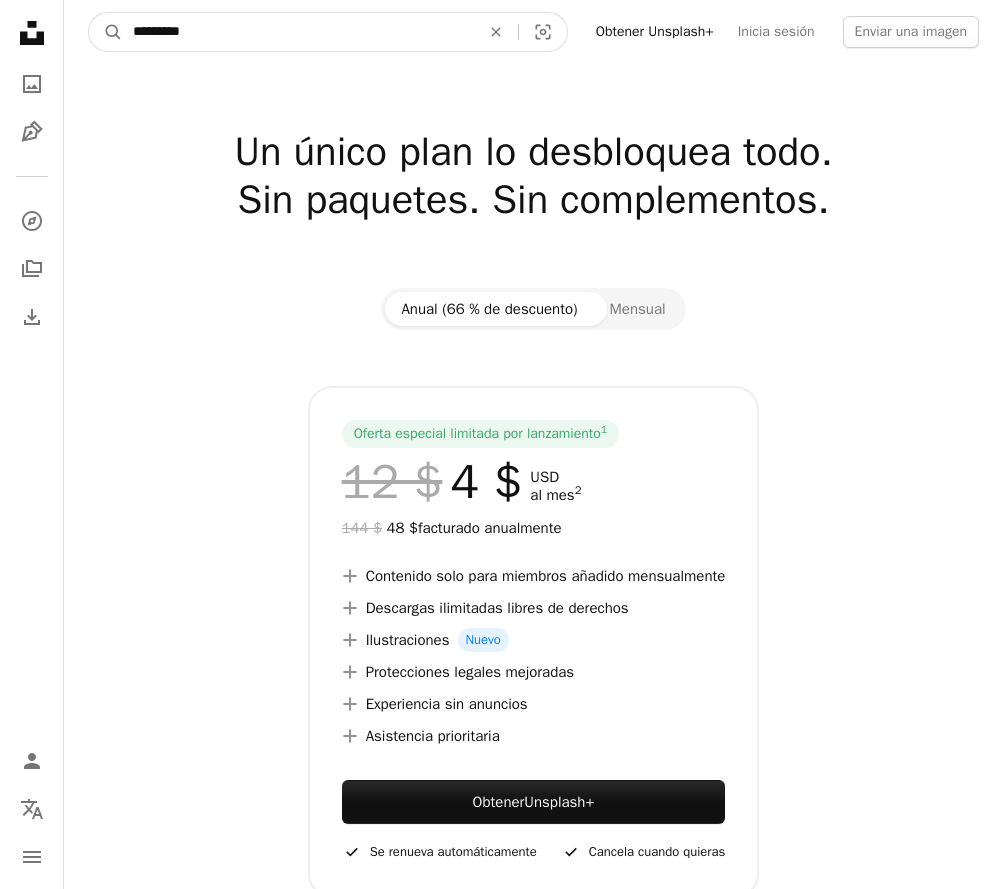 type on "*********" 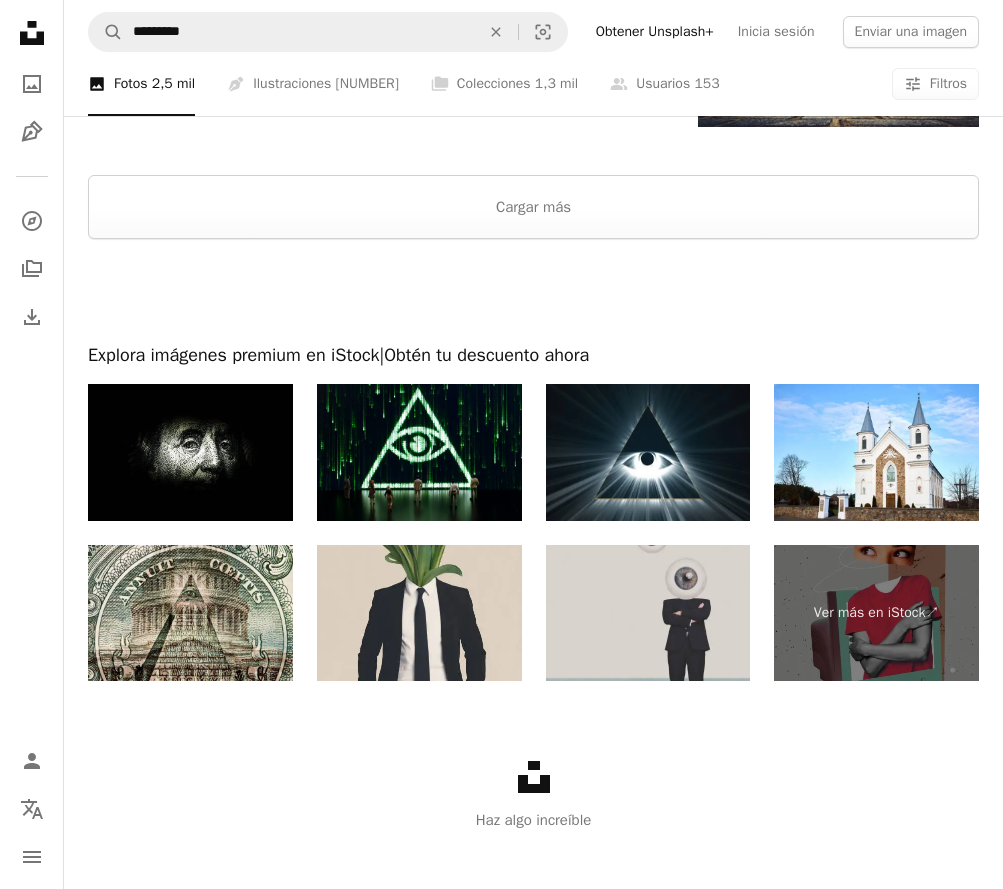 scroll, scrollTop: 2345, scrollLeft: 0, axis: vertical 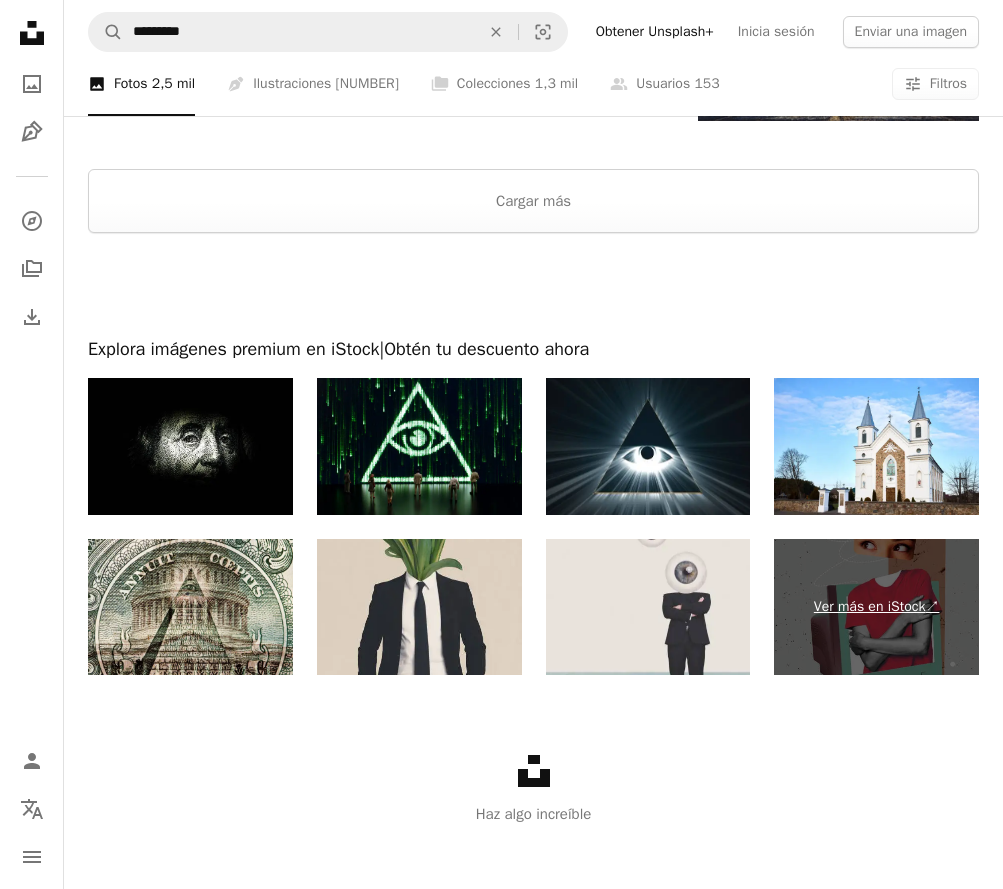 click on "Ver más en iStock  ↗" at bounding box center (876, 607) 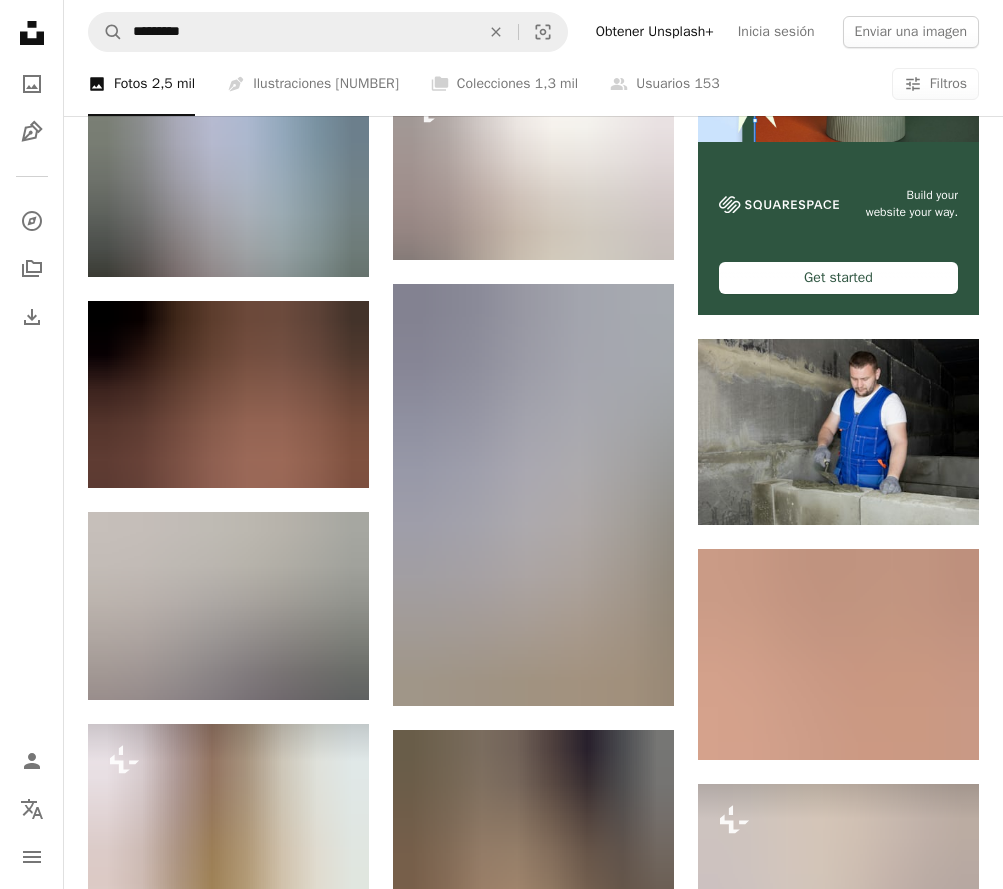 scroll, scrollTop: 99, scrollLeft: 0, axis: vertical 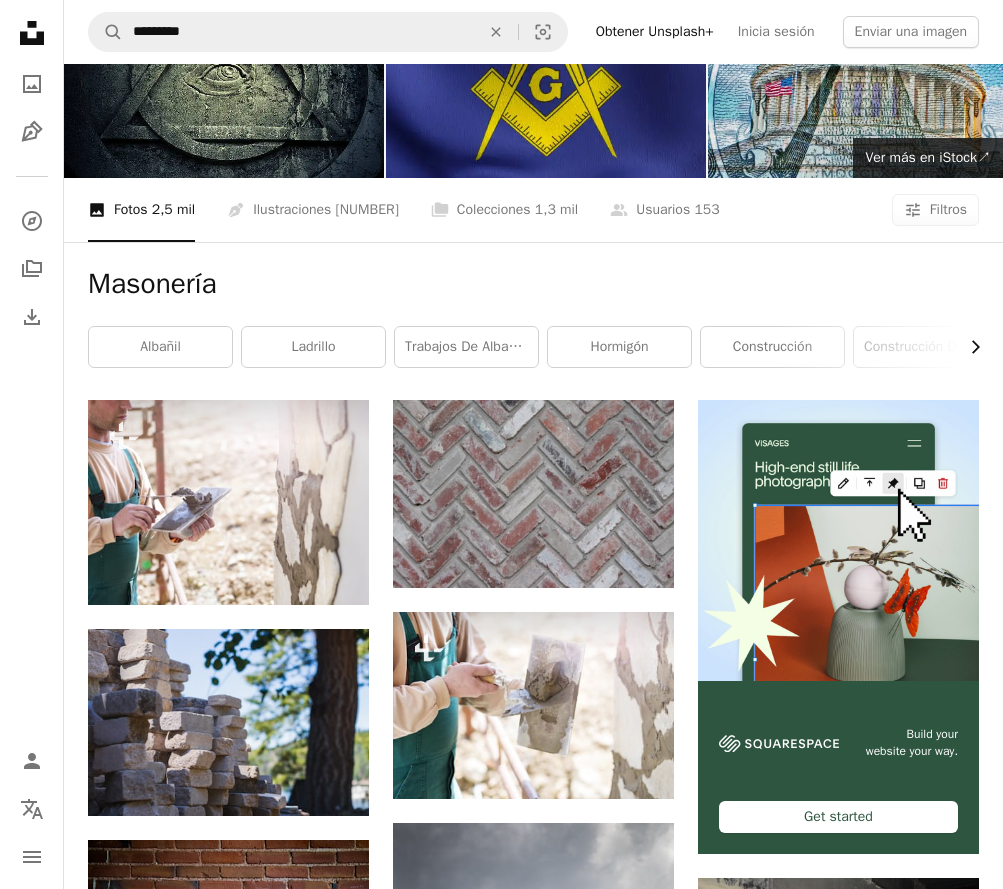 click on "Chevron right" 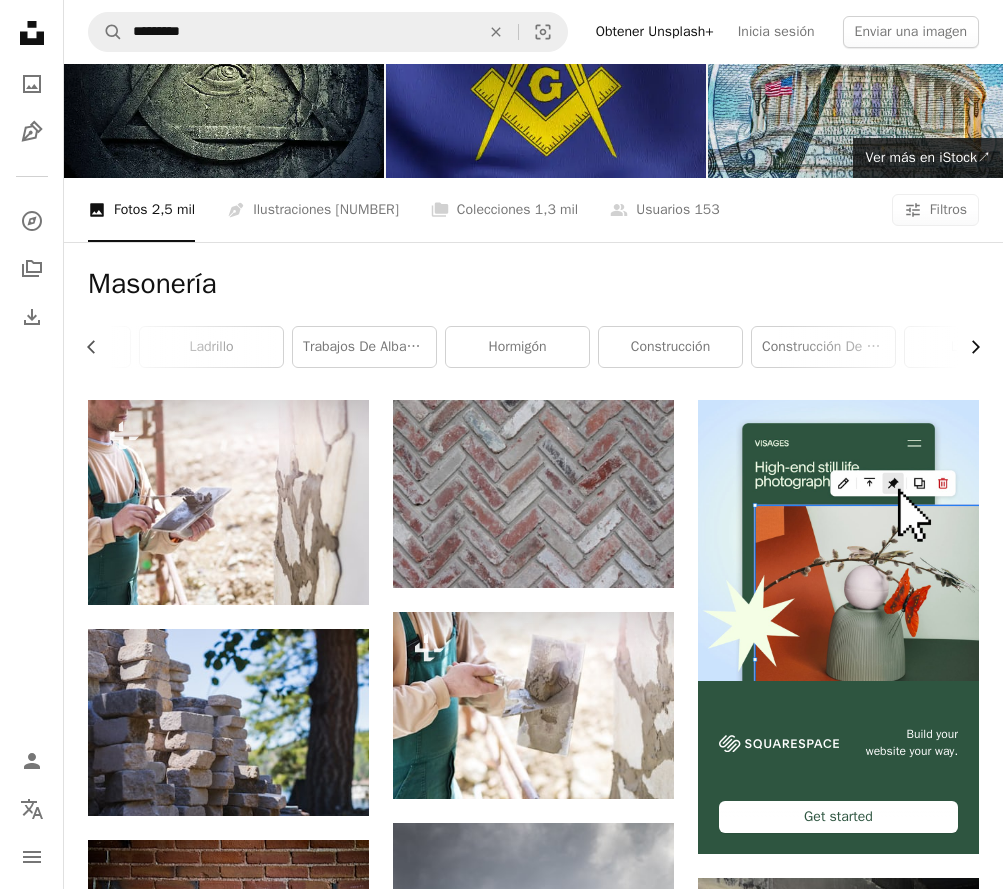 scroll, scrollTop: 0, scrollLeft: 300, axis: horizontal 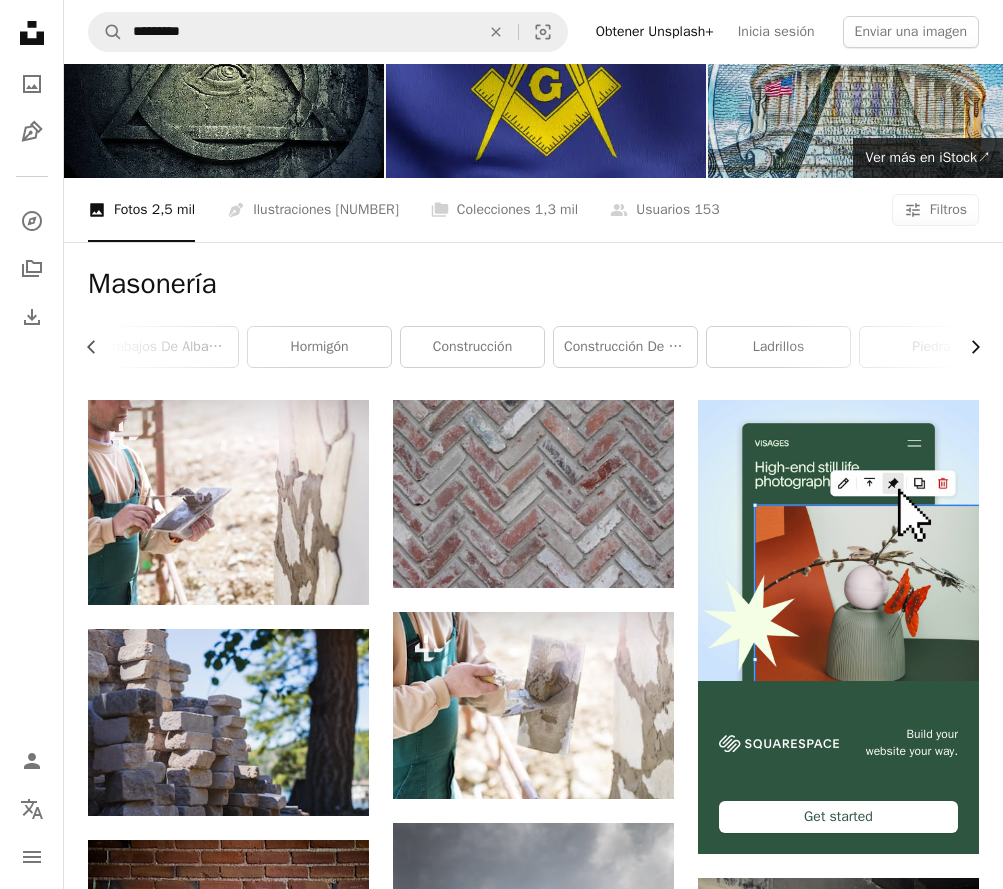 click 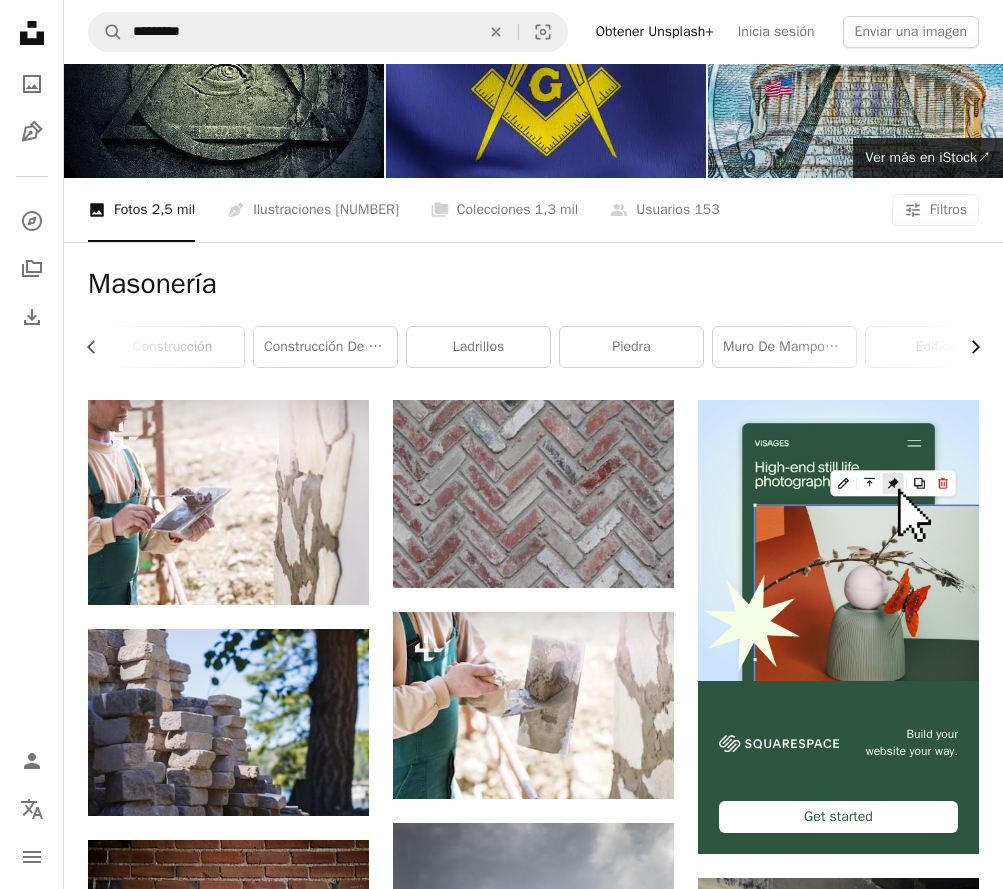 click 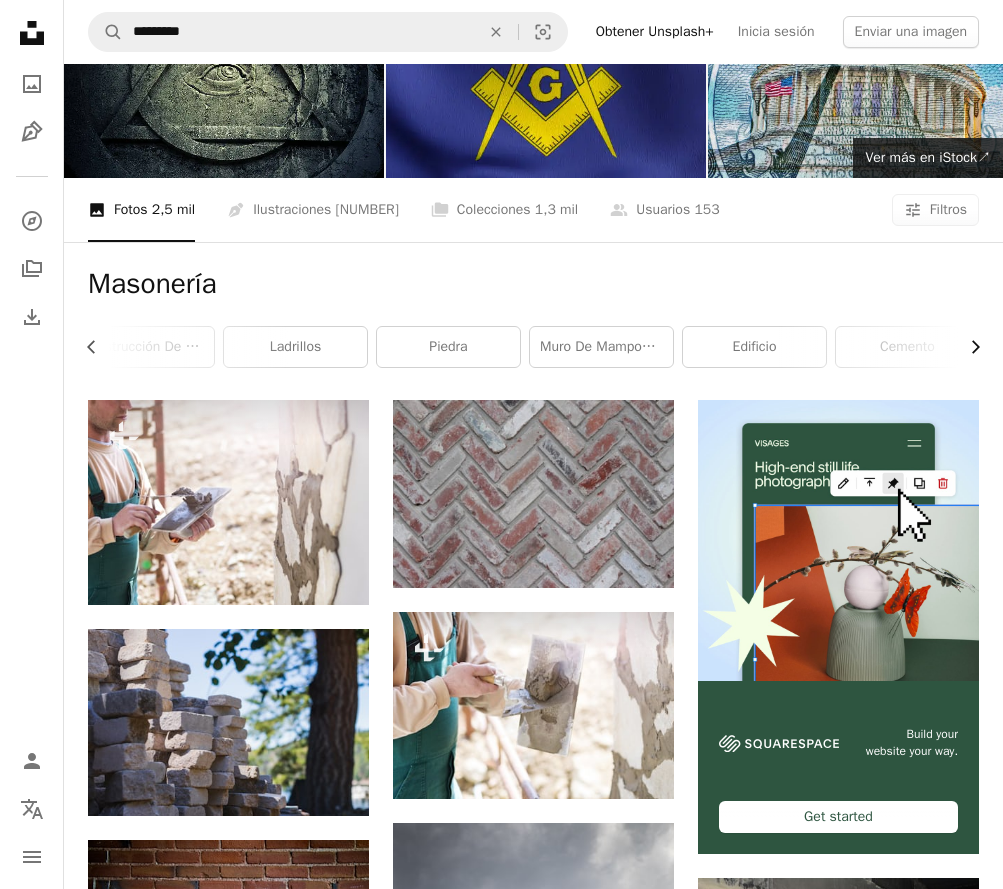 scroll, scrollTop: 0, scrollLeft: 784, axis: horizontal 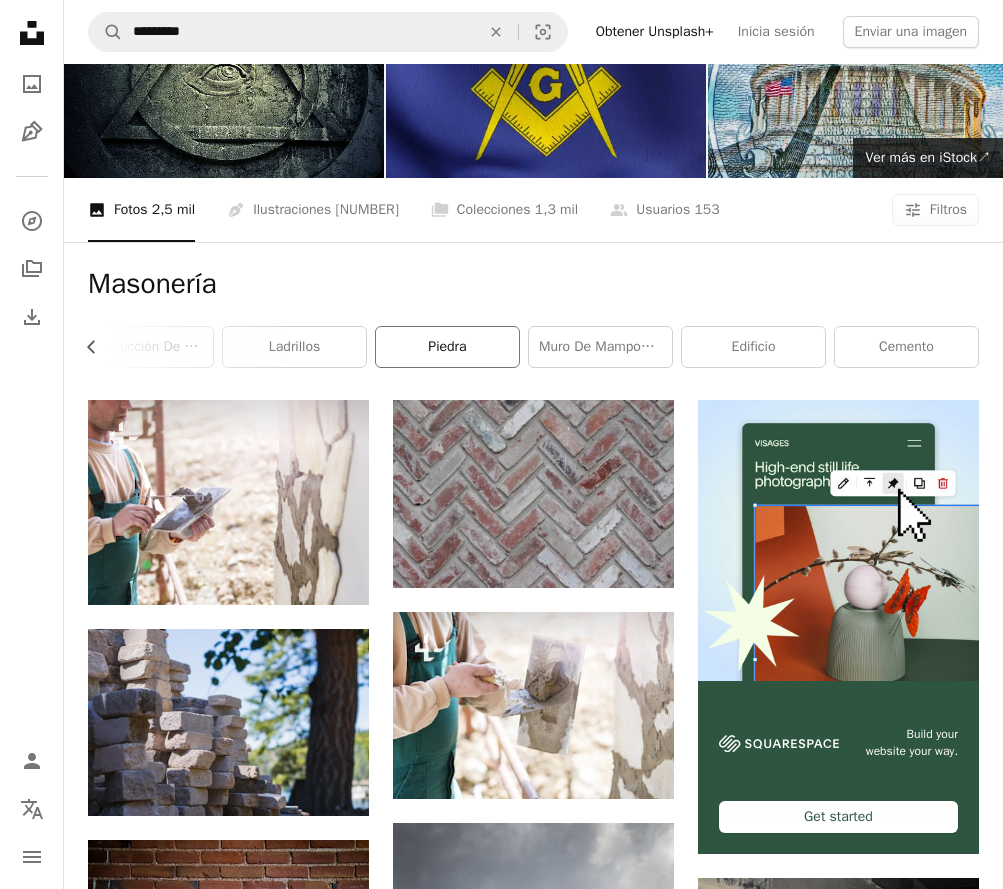 click on "piedra" at bounding box center [447, 347] 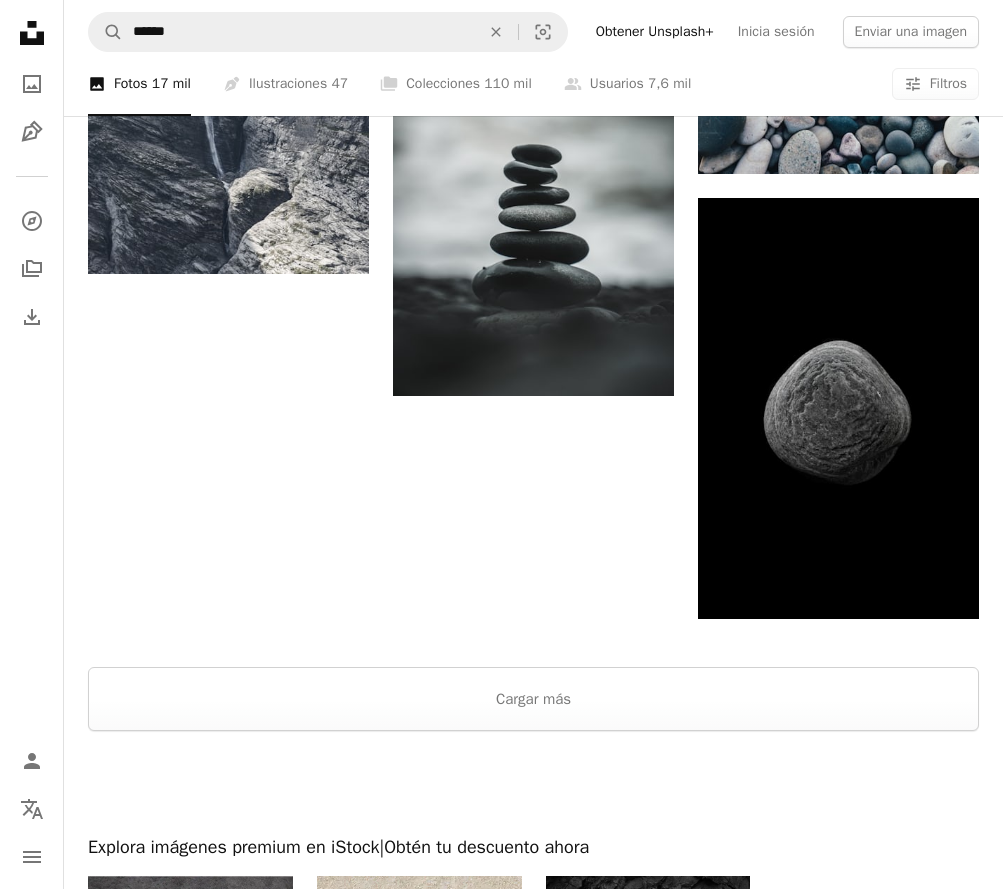 scroll, scrollTop: 2987, scrollLeft: 0, axis: vertical 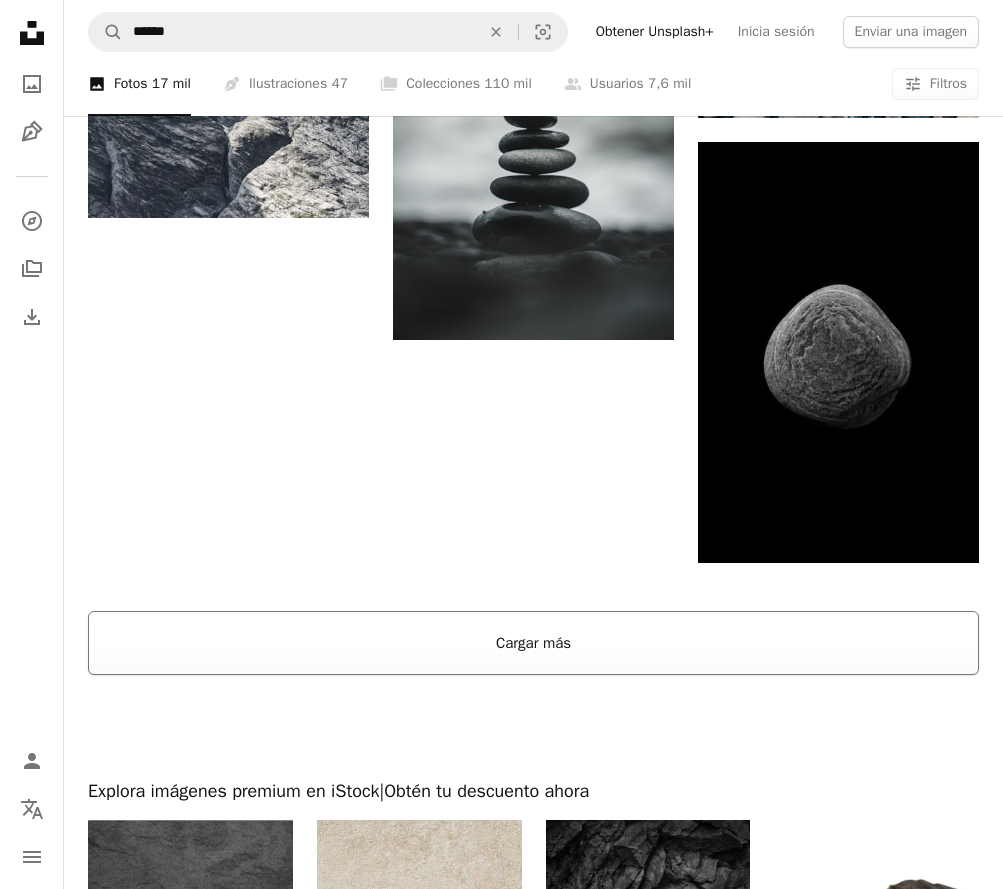 click on "Cargar más" at bounding box center (533, 643) 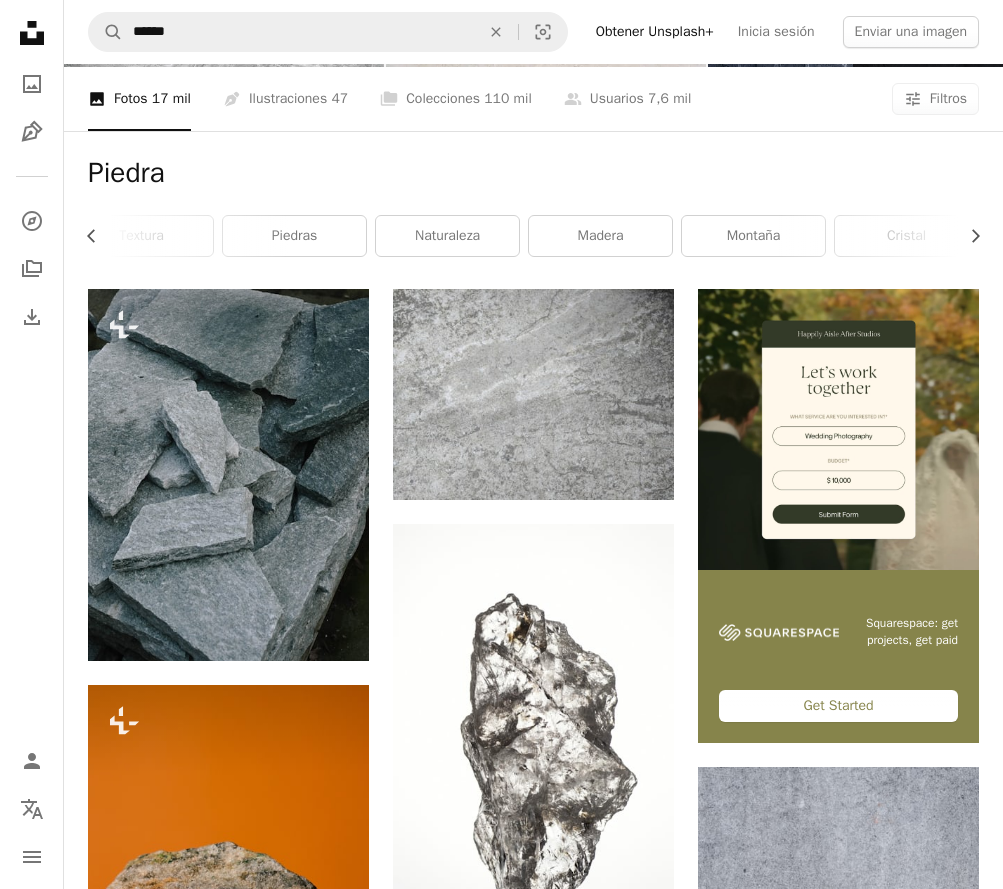 scroll, scrollTop: 0, scrollLeft: 0, axis: both 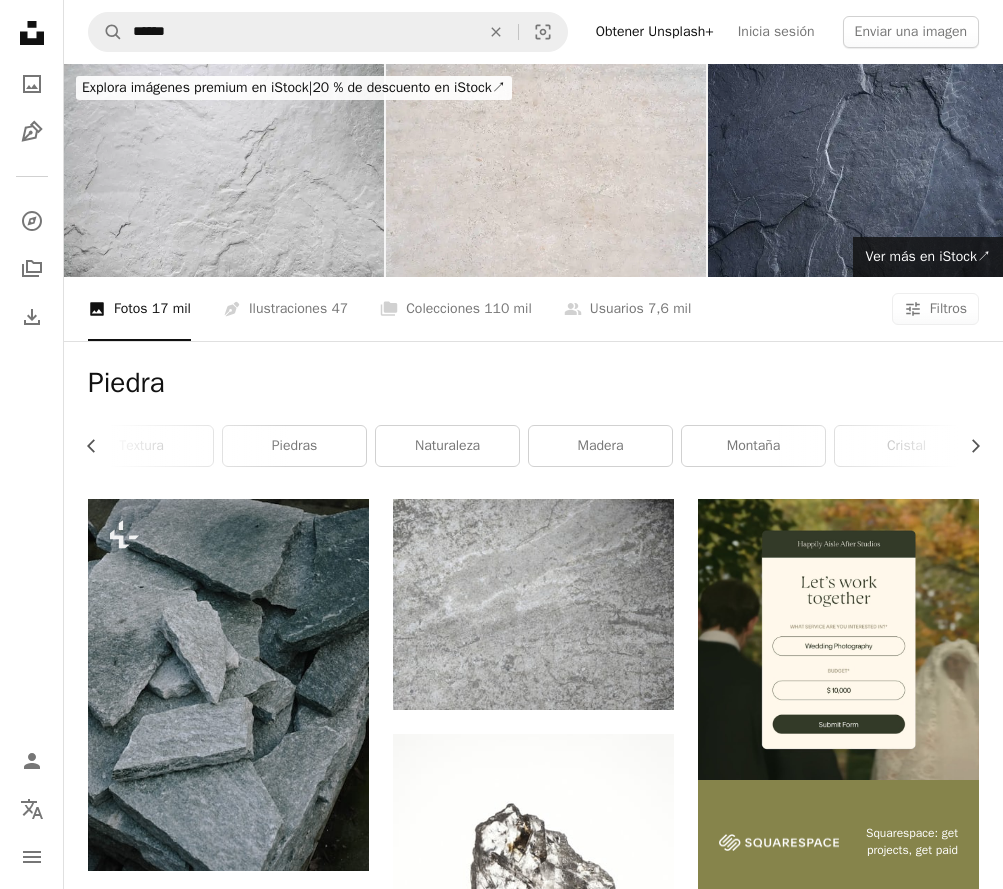 click on "Obtener Unsplash+" at bounding box center [655, 32] 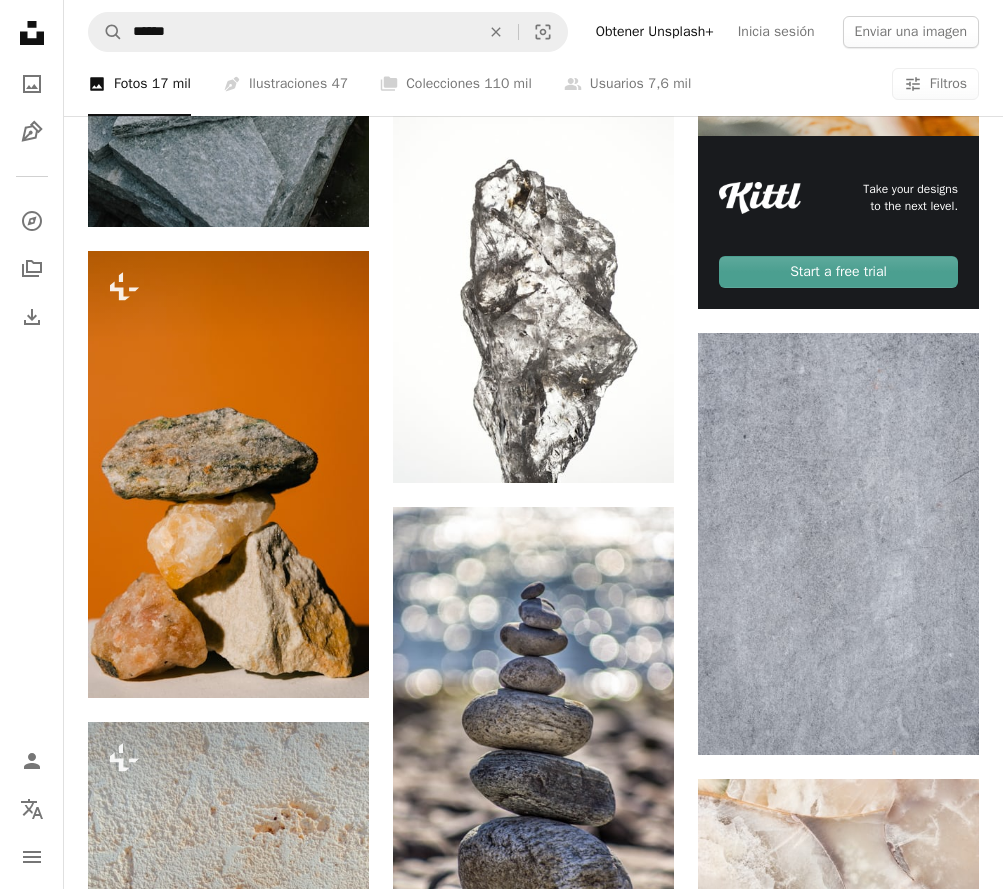scroll, scrollTop: 1059, scrollLeft: 0, axis: vertical 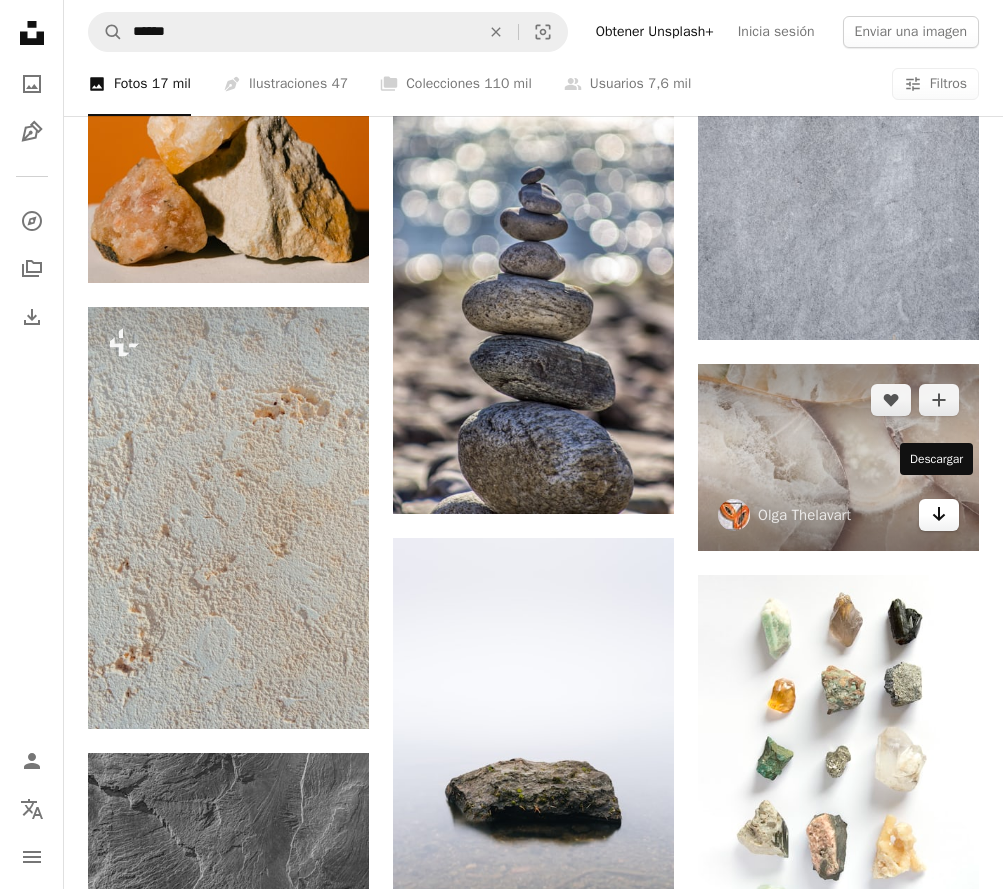 click on "Arrow pointing down" 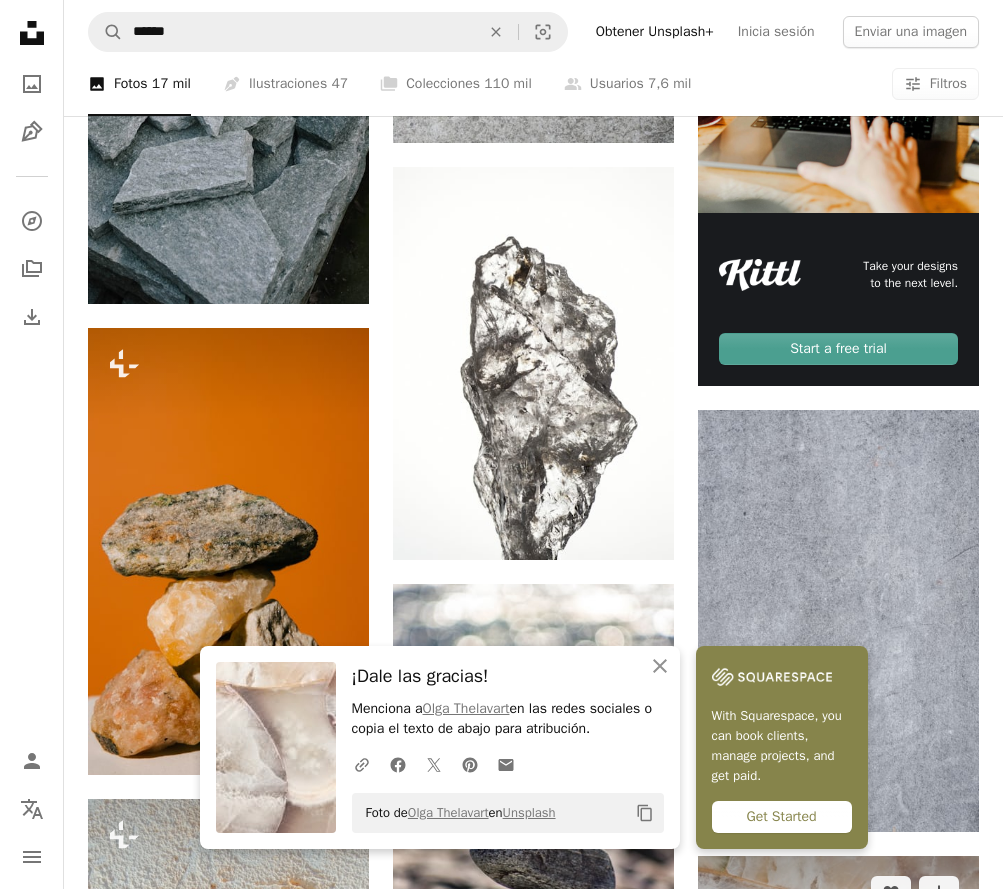 scroll, scrollTop: 0, scrollLeft: 0, axis: both 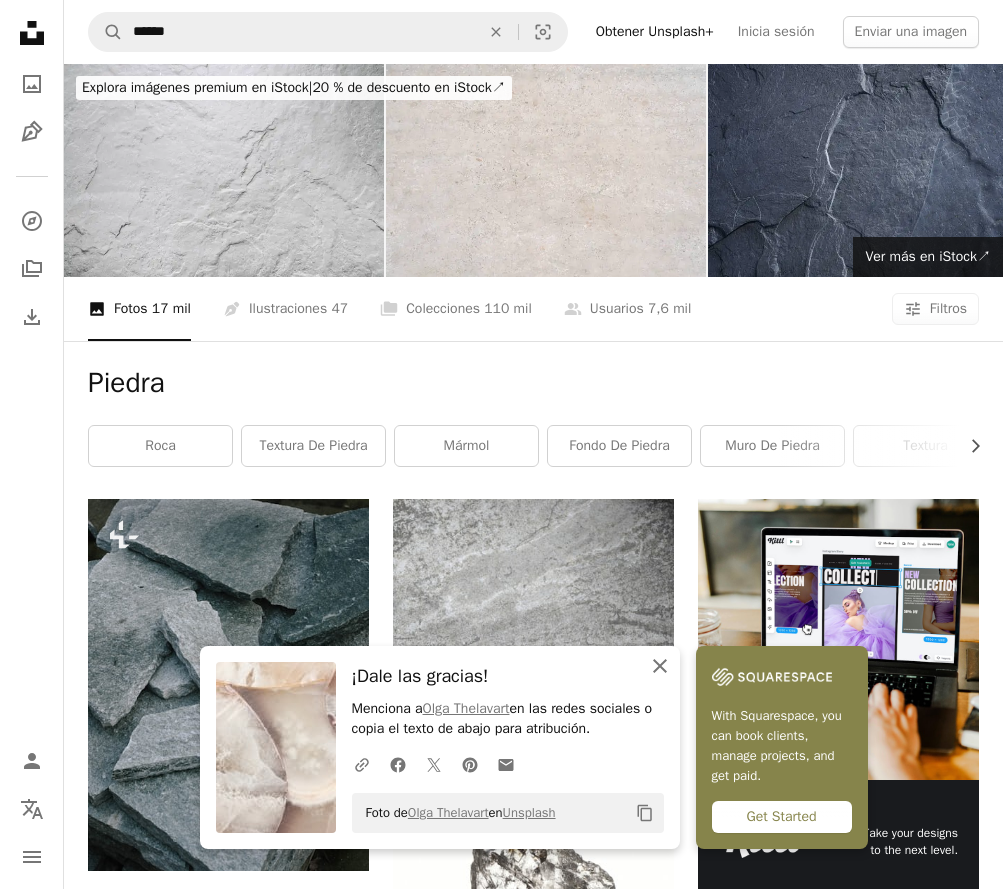 click on "An X shape" 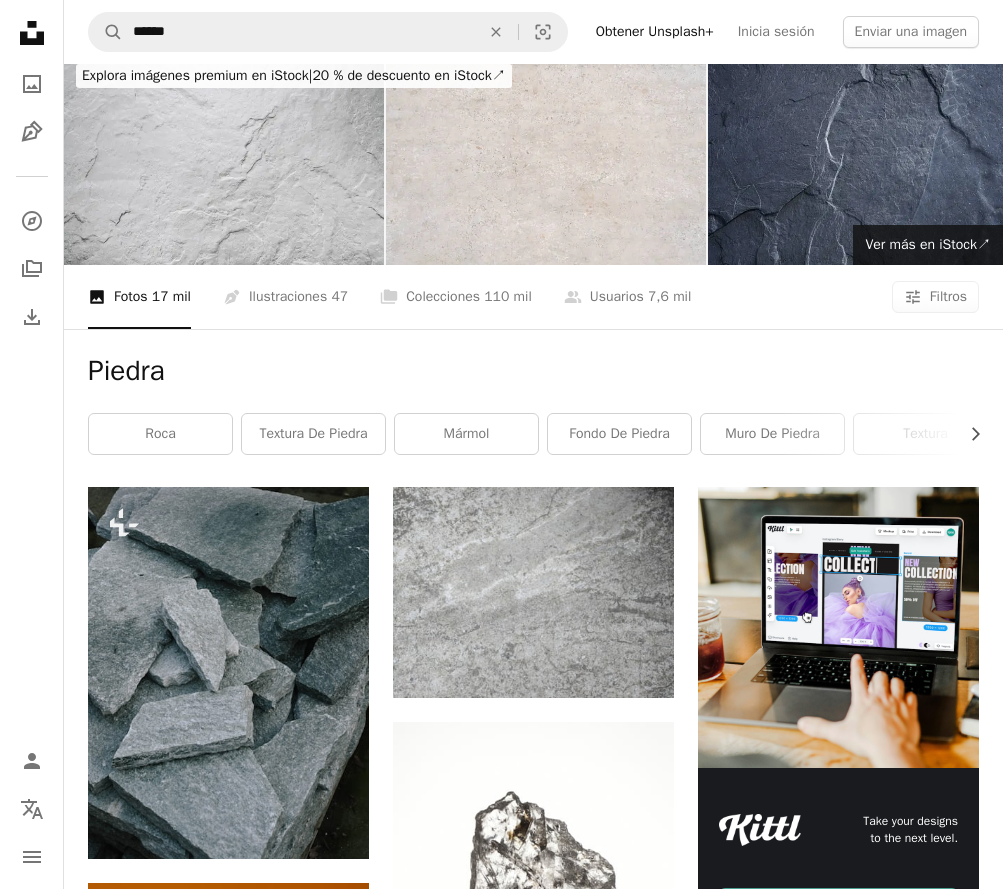 scroll, scrollTop: 32, scrollLeft: 0, axis: vertical 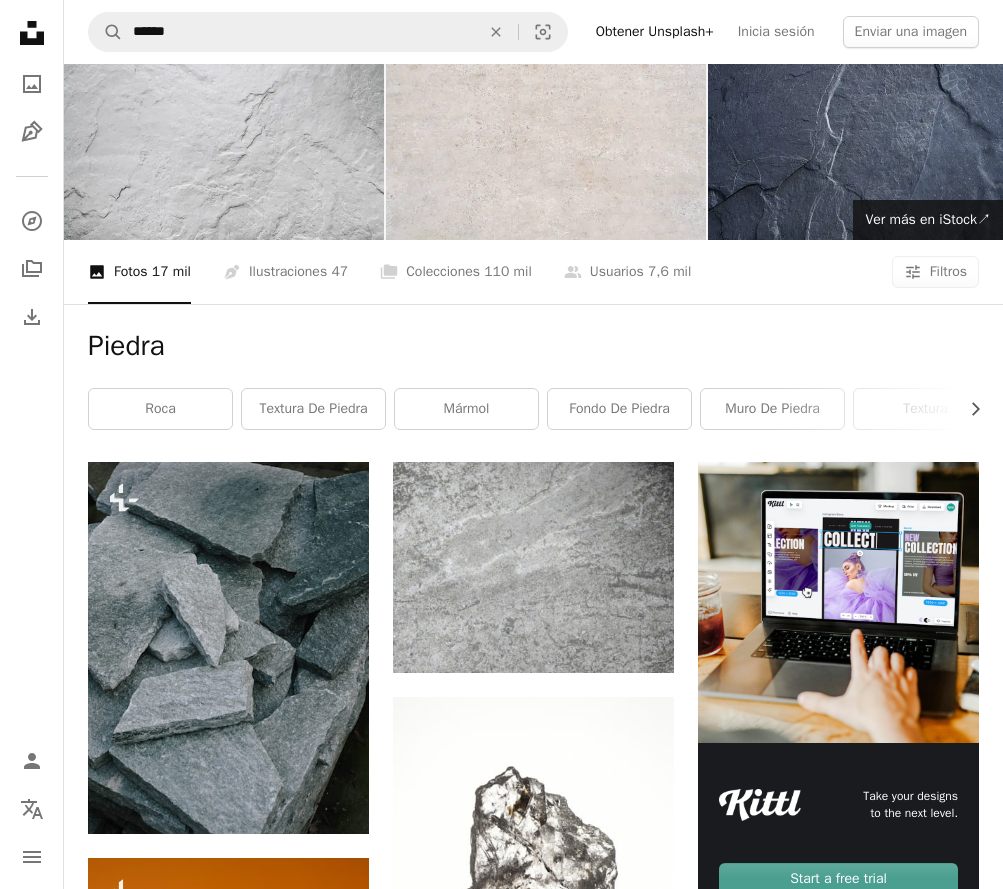 click on "[BRAND]" at bounding box center [139, 272] 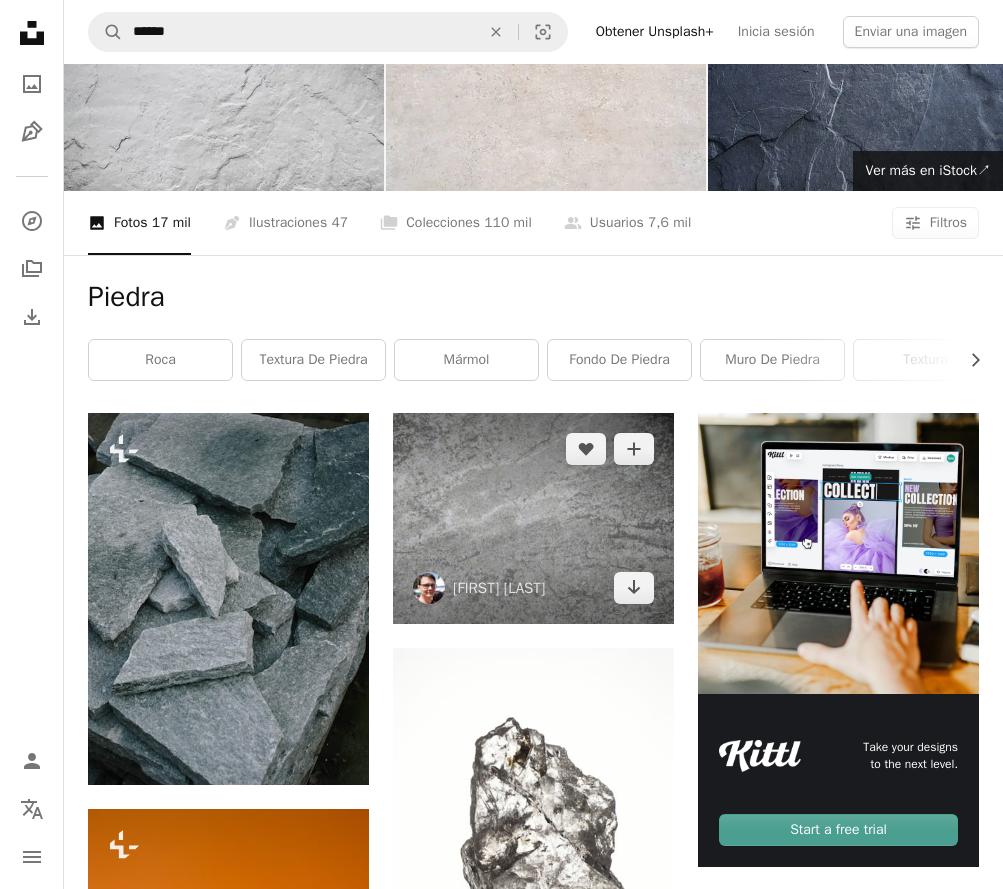 scroll, scrollTop: 0, scrollLeft: 0, axis: both 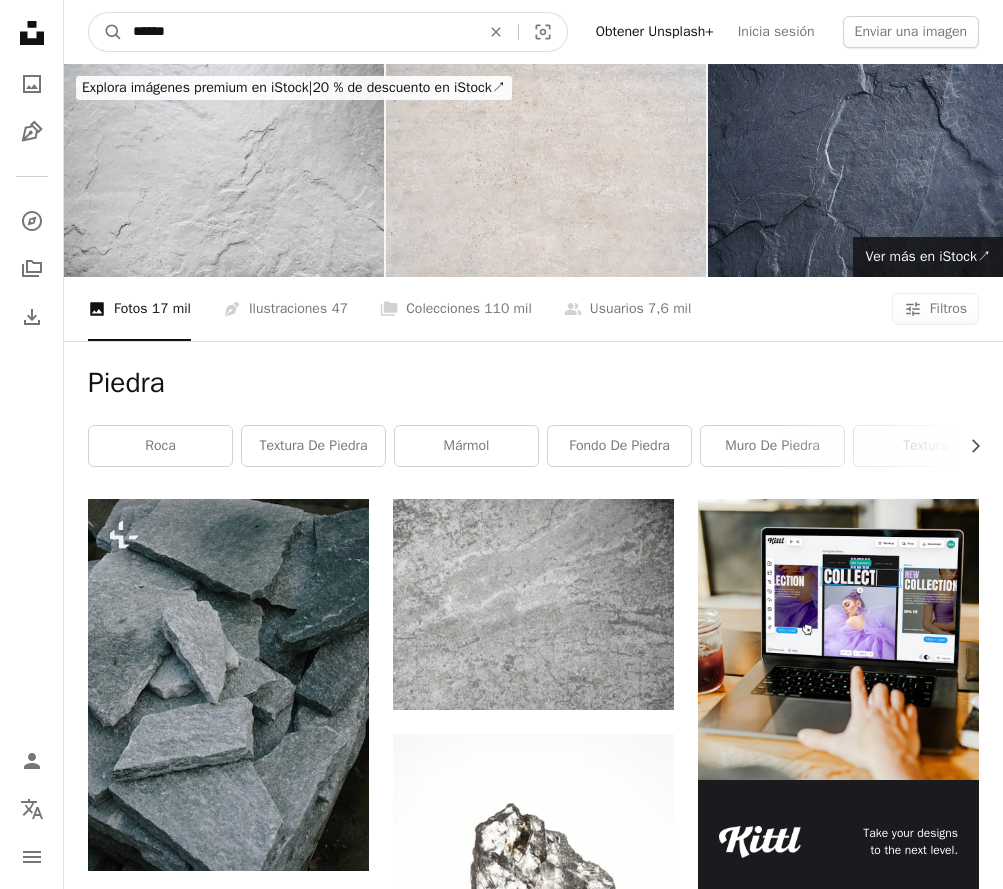 click on "******" at bounding box center [298, 32] 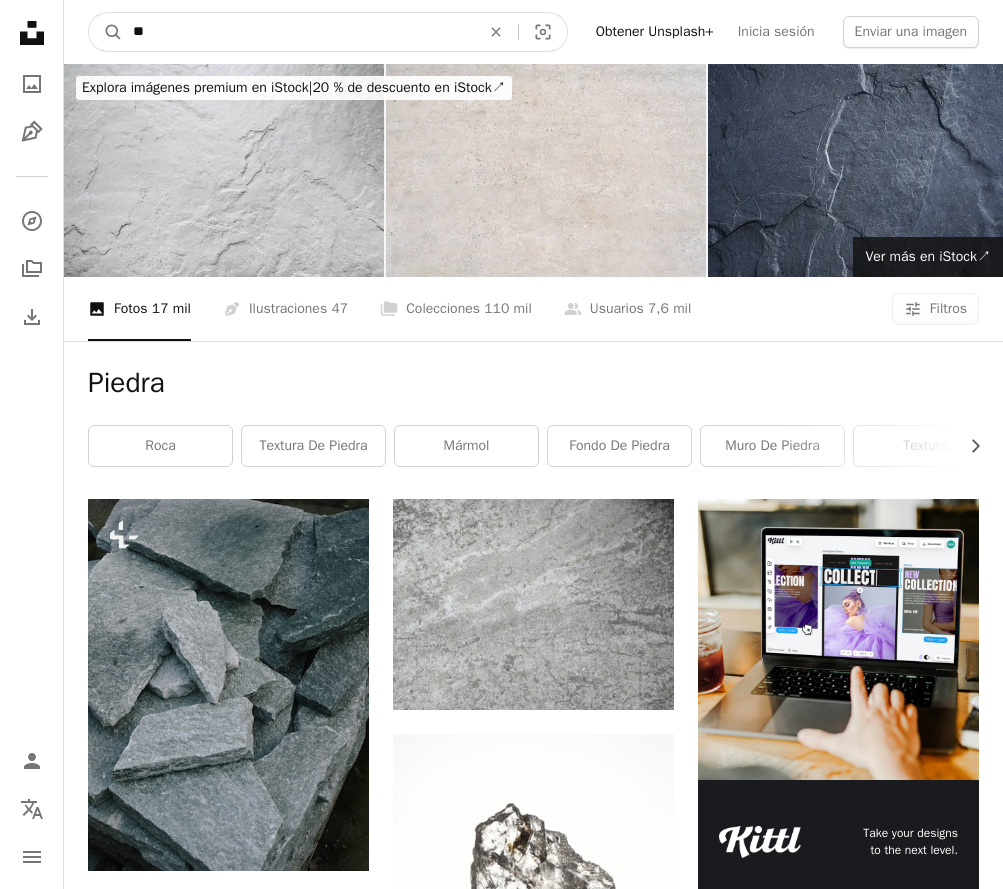 type on "*" 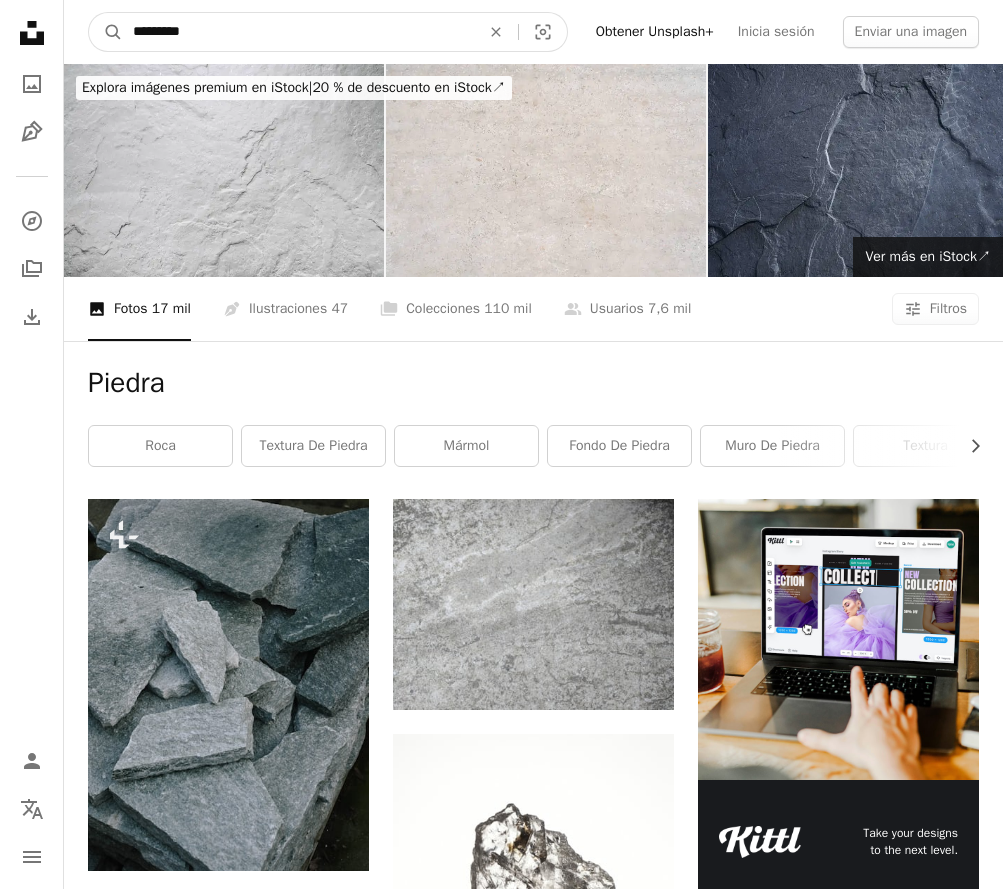 type on "*********" 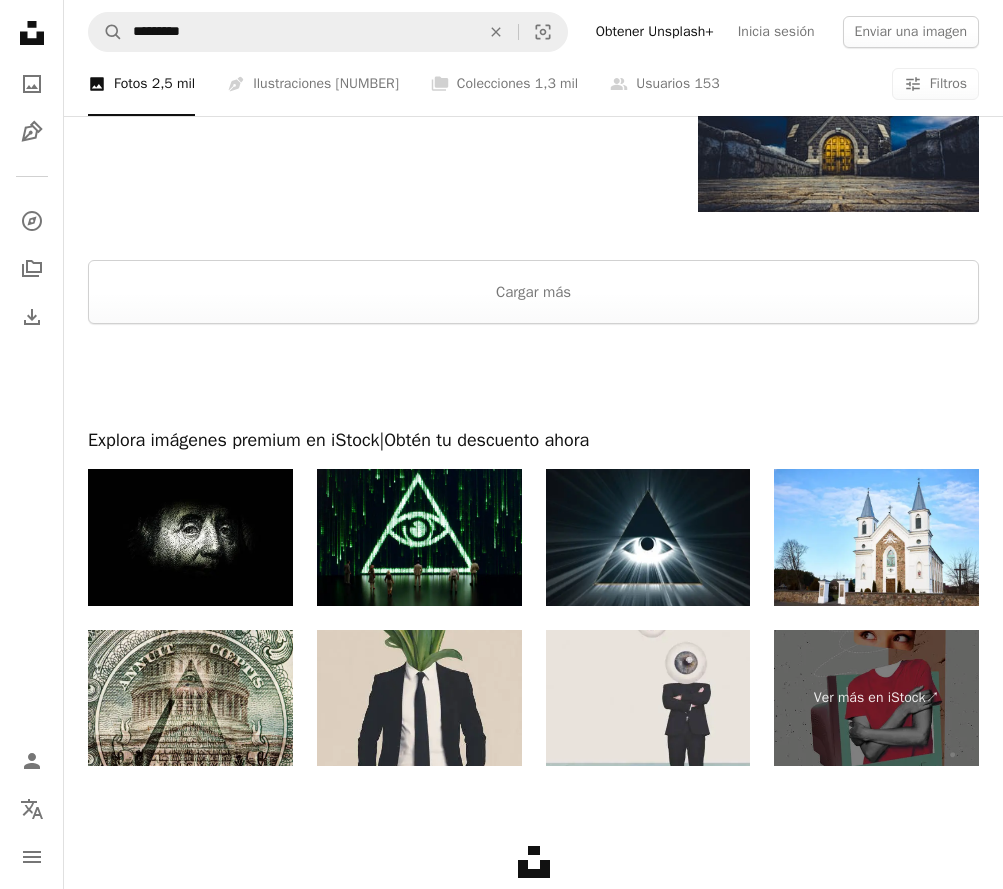 scroll, scrollTop: 2345, scrollLeft: 0, axis: vertical 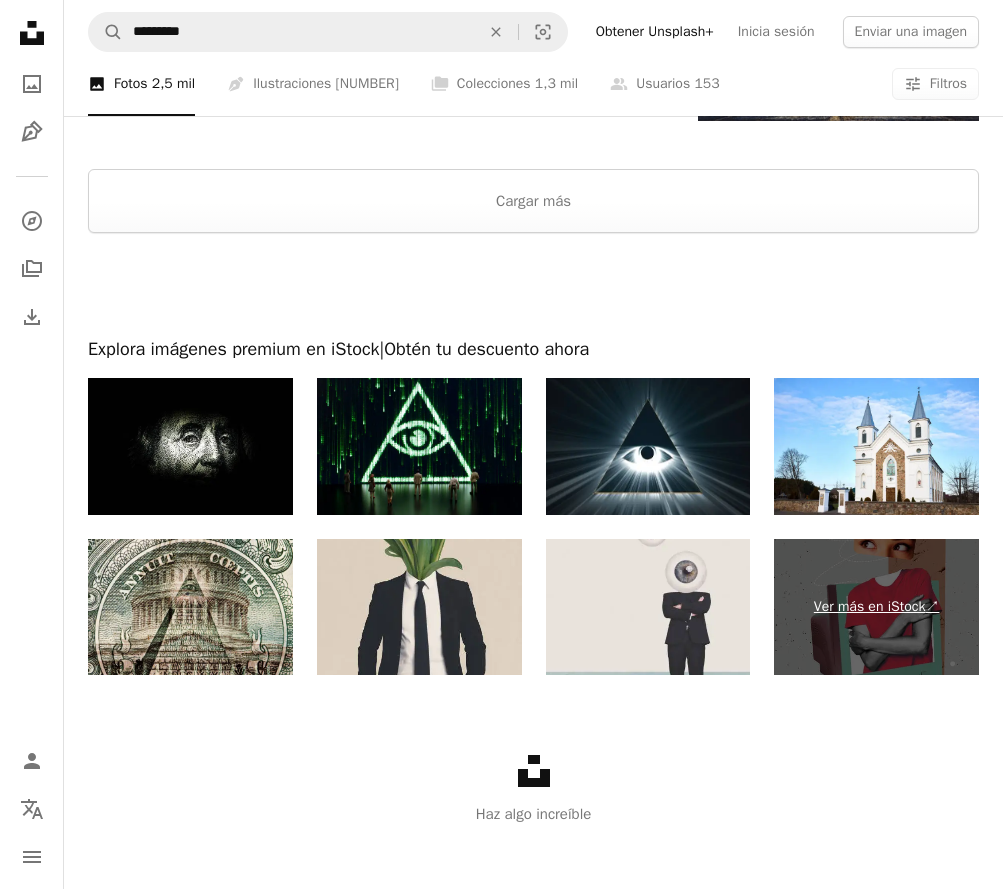 click on "Ver más en iStock  ↗" at bounding box center [876, 607] 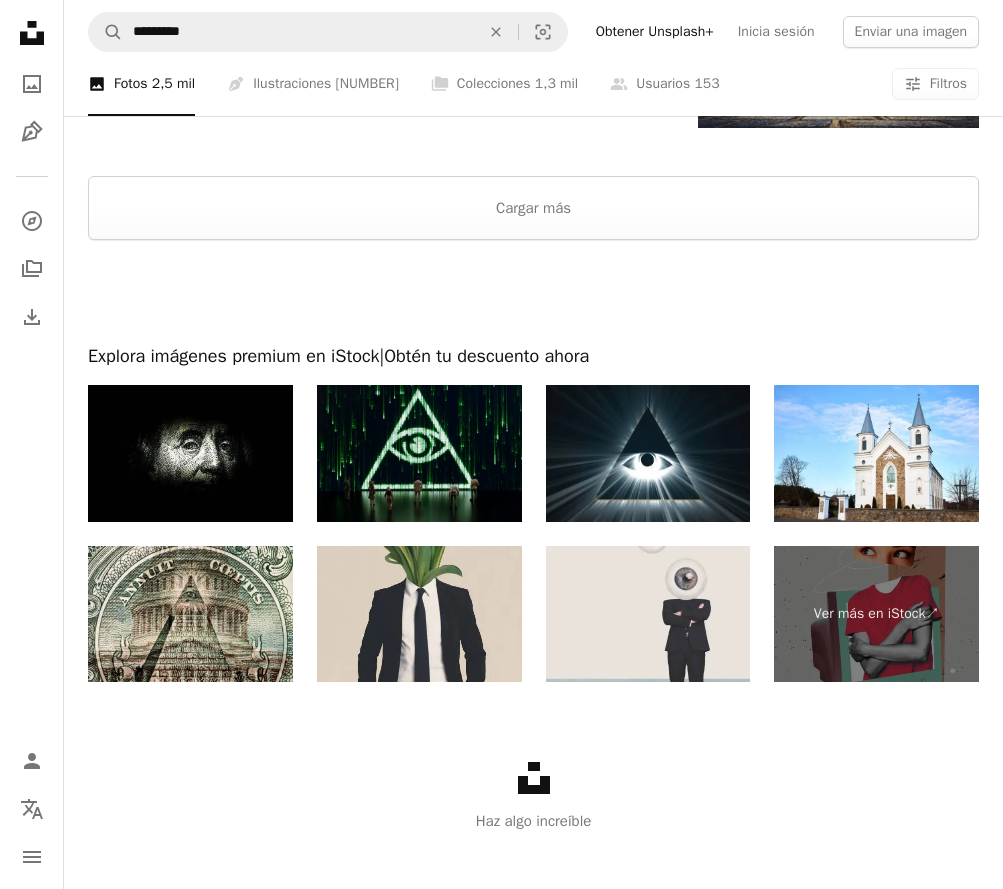 scroll, scrollTop: 2337, scrollLeft: 0, axis: vertical 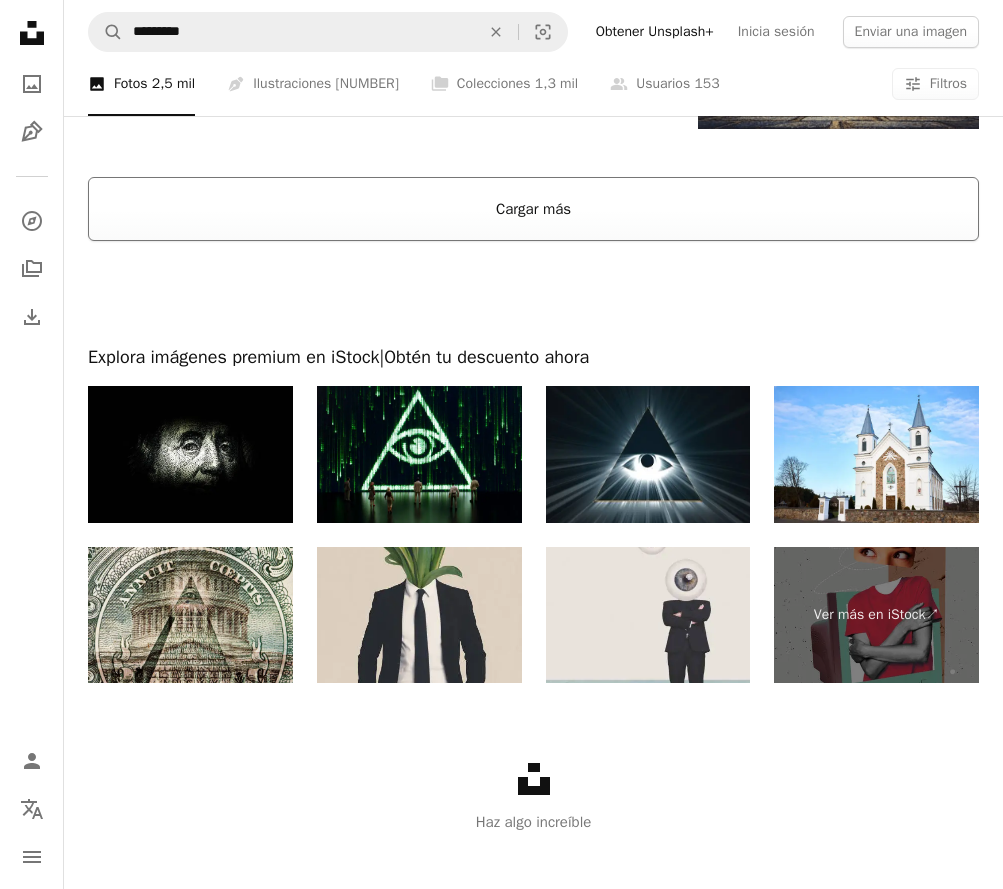 click on "Cargar más" at bounding box center (533, 209) 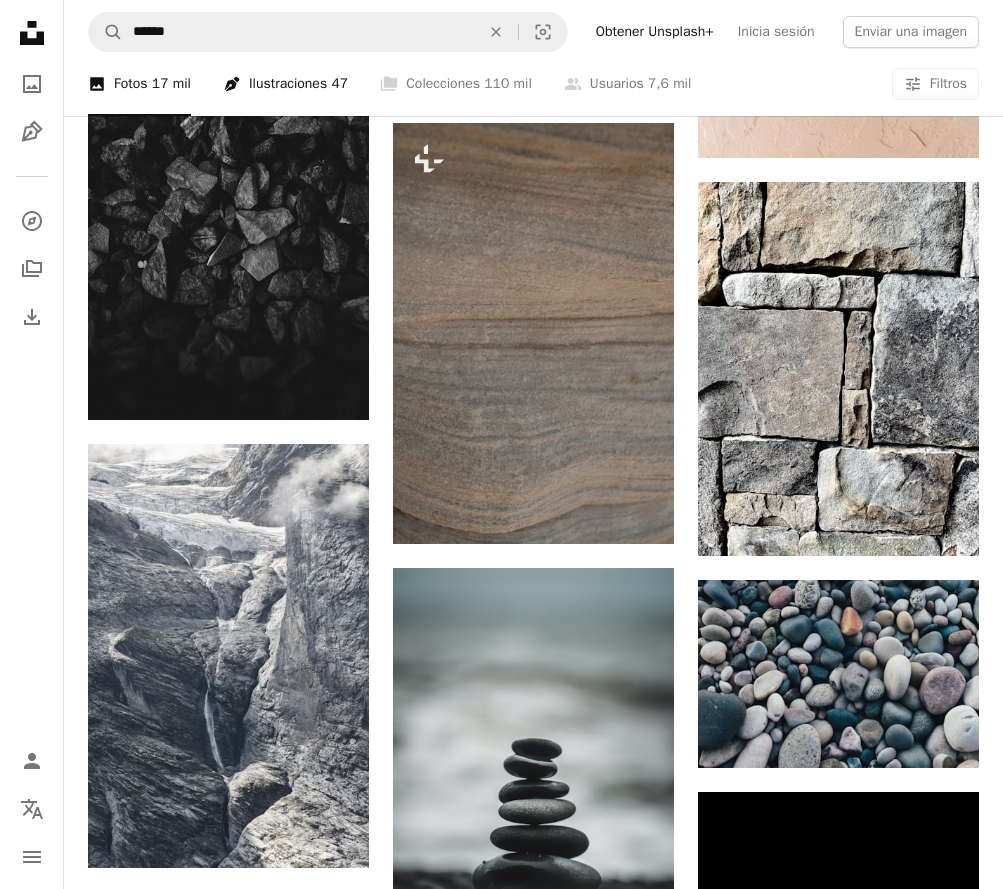 scroll, scrollTop: 0, scrollLeft: 0, axis: both 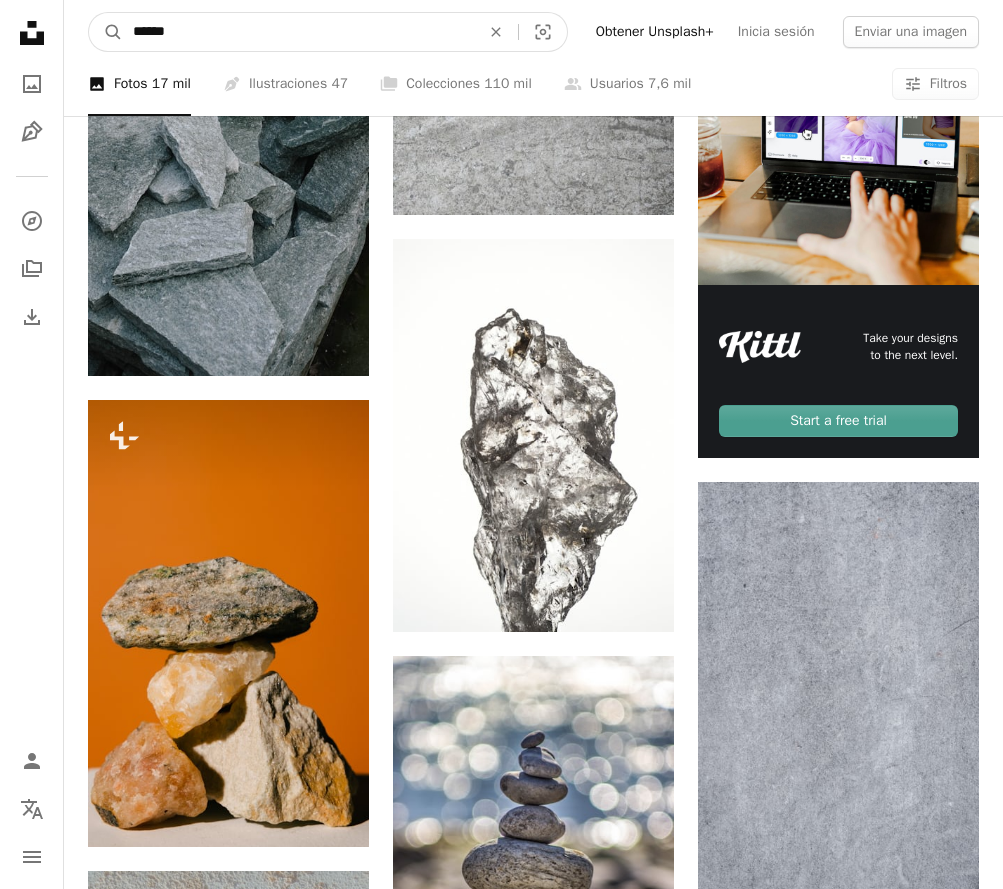 drag, startPoint x: 273, startPoint y: 35, endPoint x: 15, endPoint y: 7, distance: 259.51492 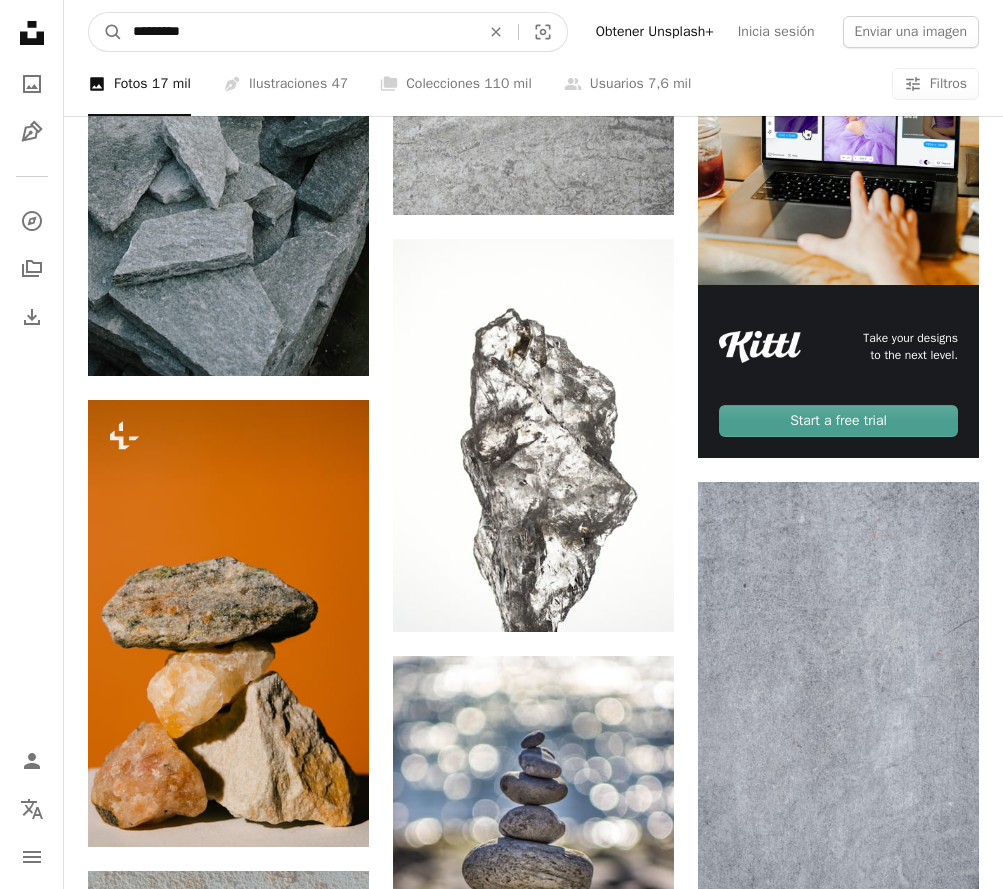type on "*********" 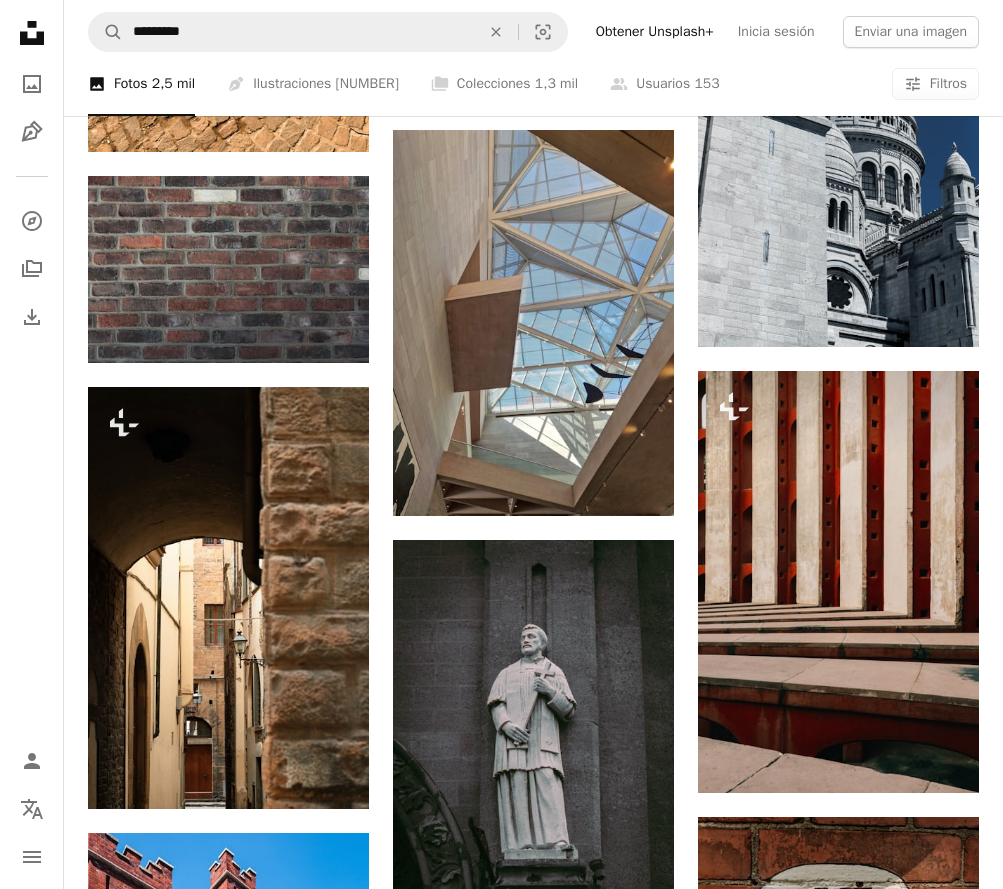 scroll, scrollTop: 12551, scrollLeft: 0, axis: vertical 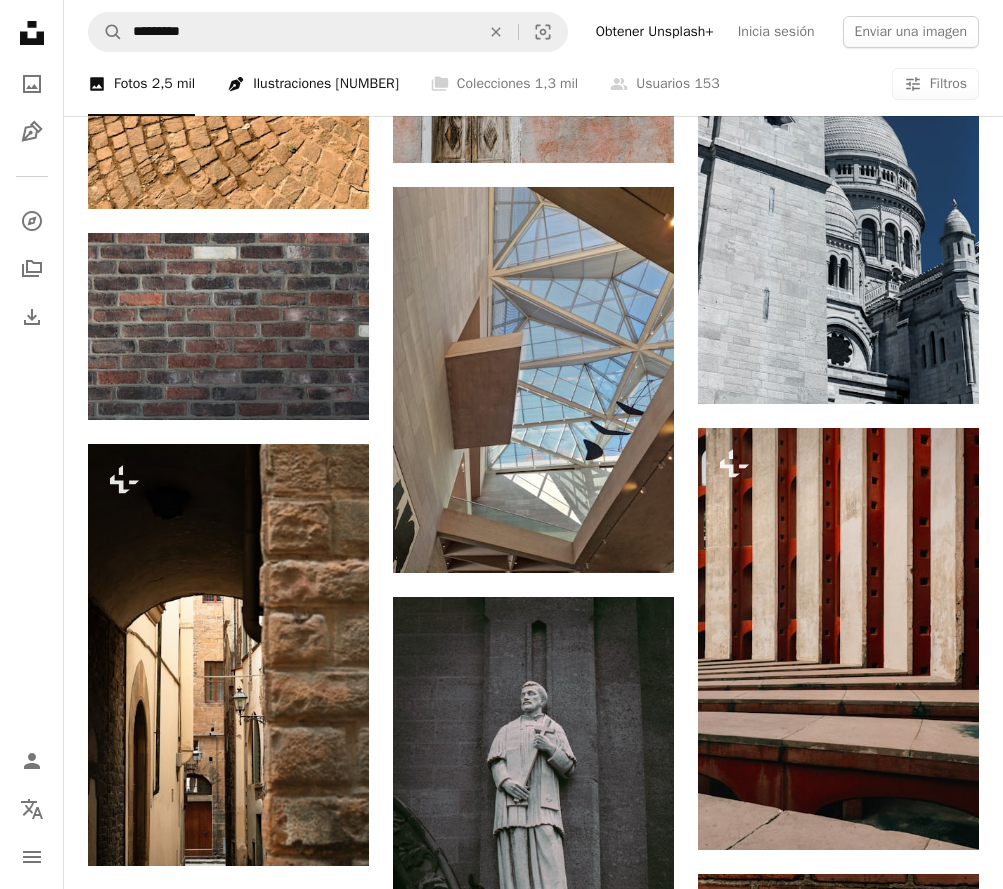 click on "[NUMBER]" at bounding box center (367, 84) 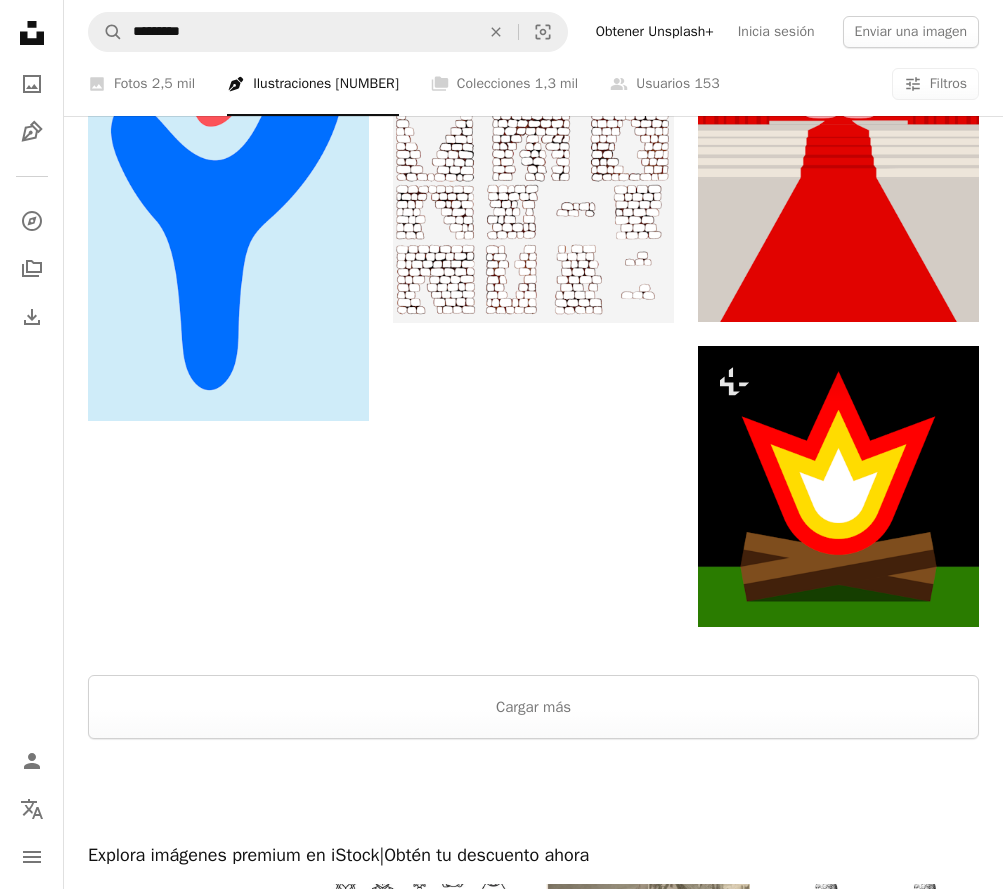 scroll, scrollTop: 2395, scrollLeft: 0, axis: vertical 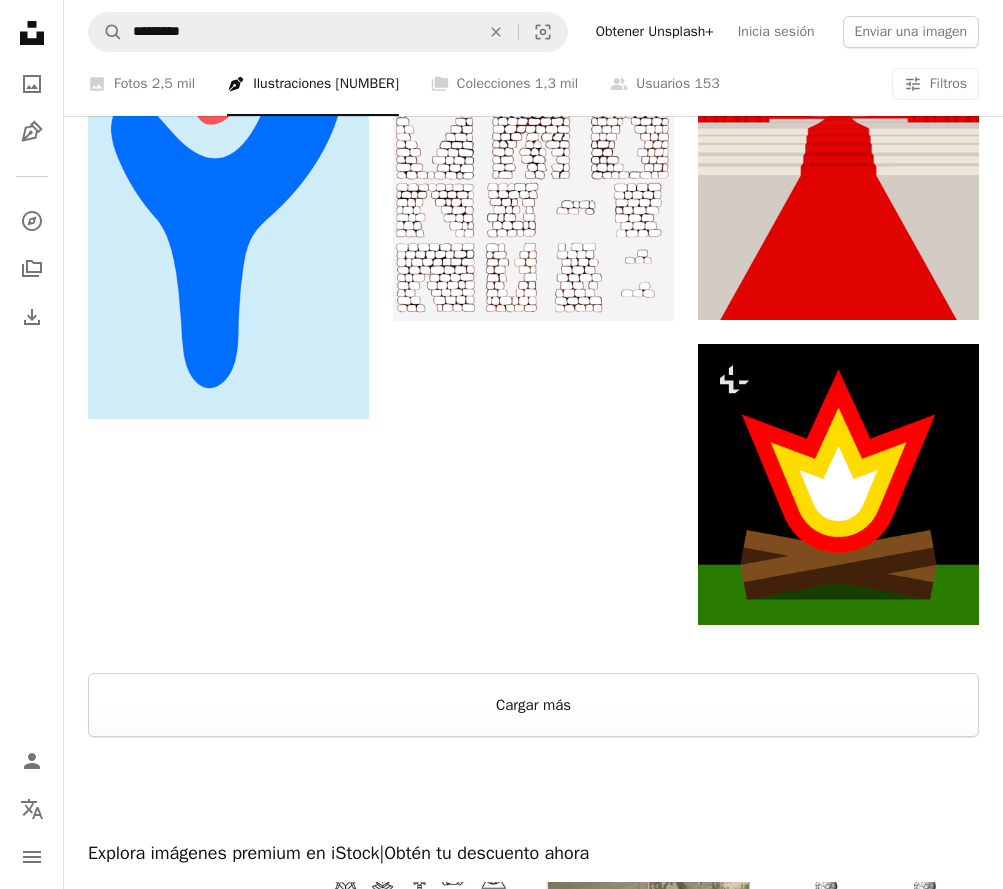 click on "Cargar más" at bounding box center [533, 705] 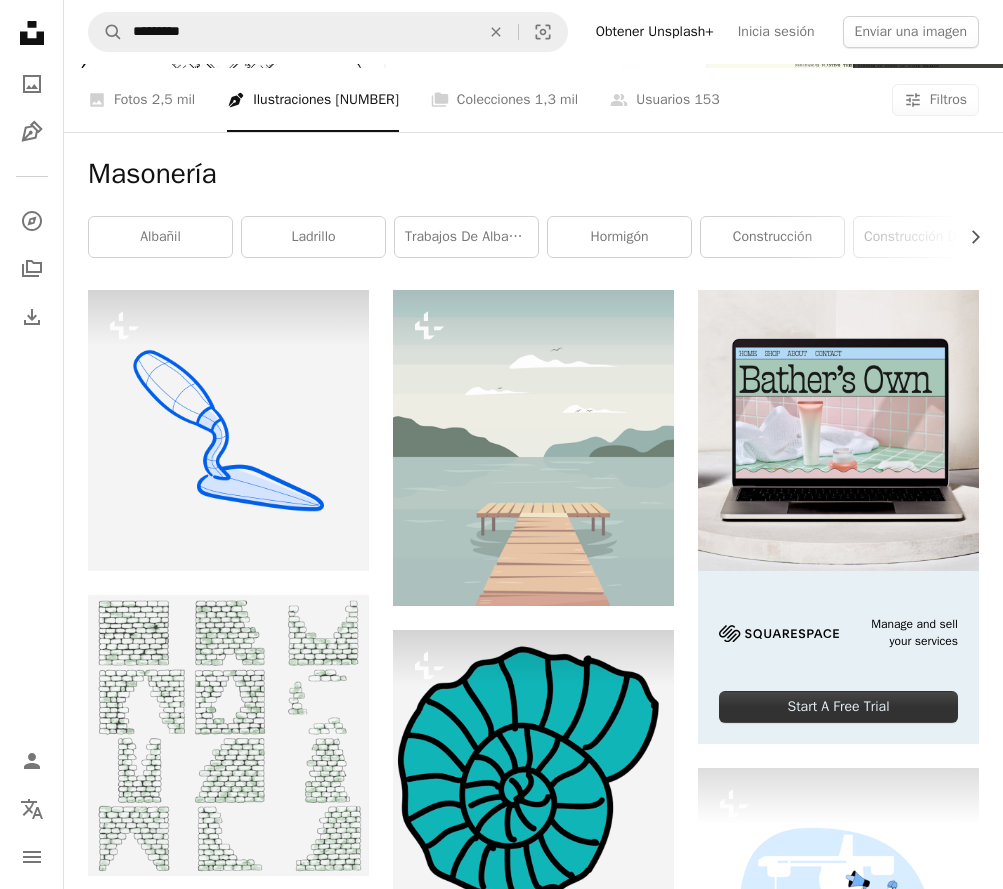 scroll, scrollTop: 0, scrollLeft: 0, axis: both 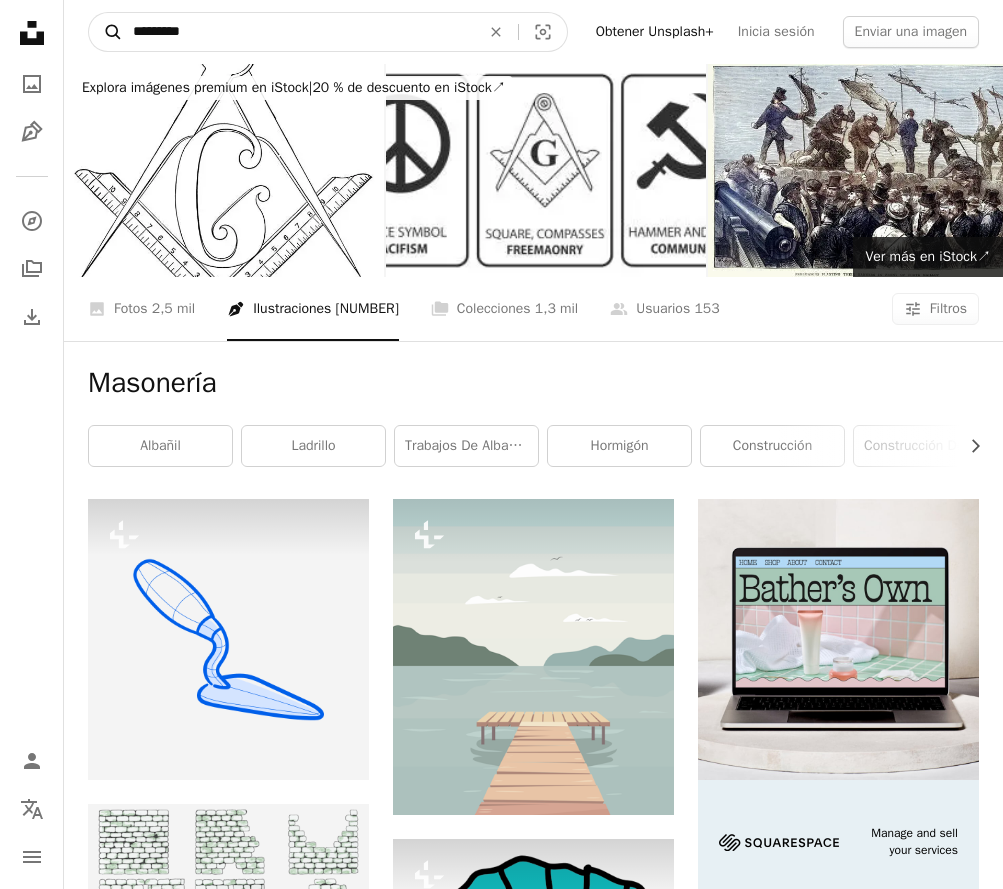 drag, startPoint x: 253, startPoint y: 35, endPoint x: 97, endPoint y: 24, distance: 156.38734 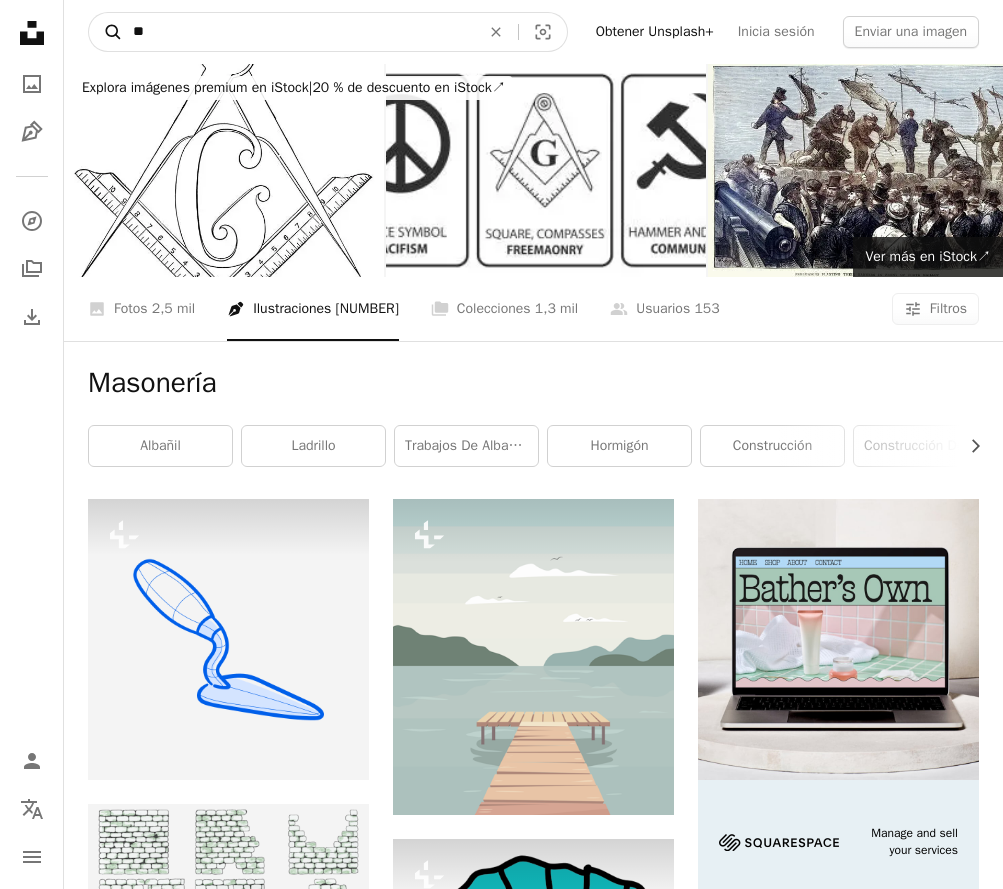 type on "*" 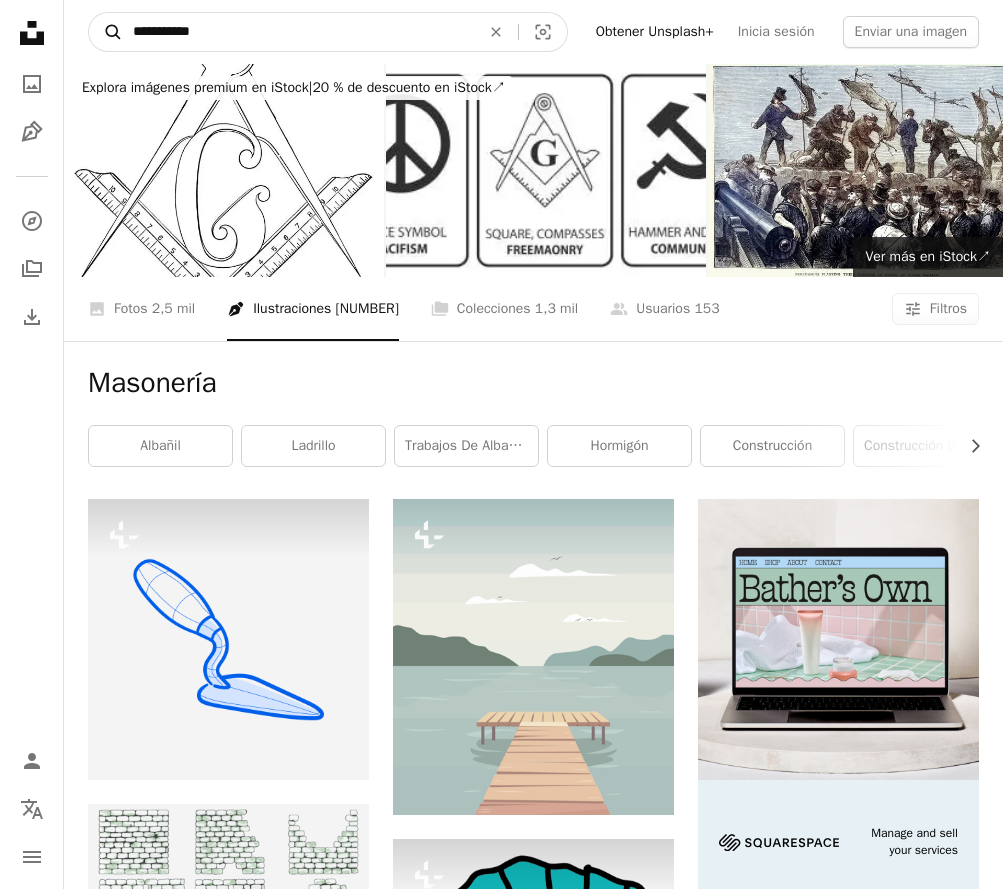 type on "**********" 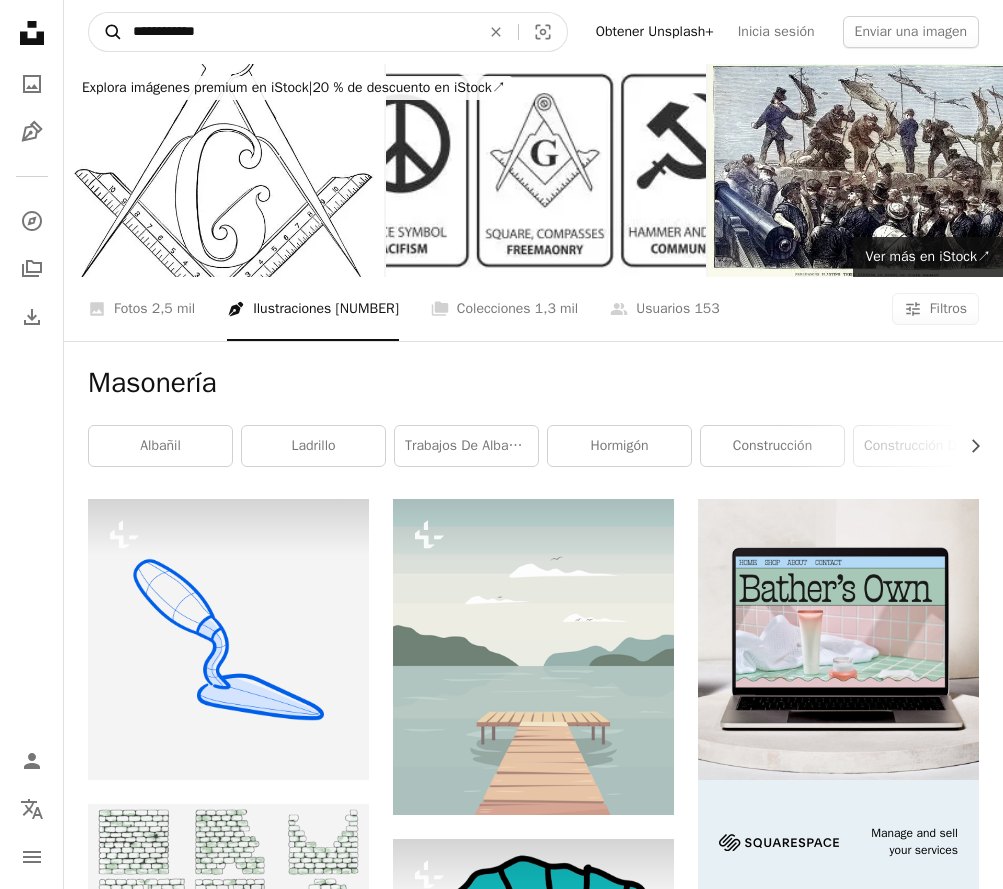 click on "A magnifying glass" at bounding box center (106, 32) 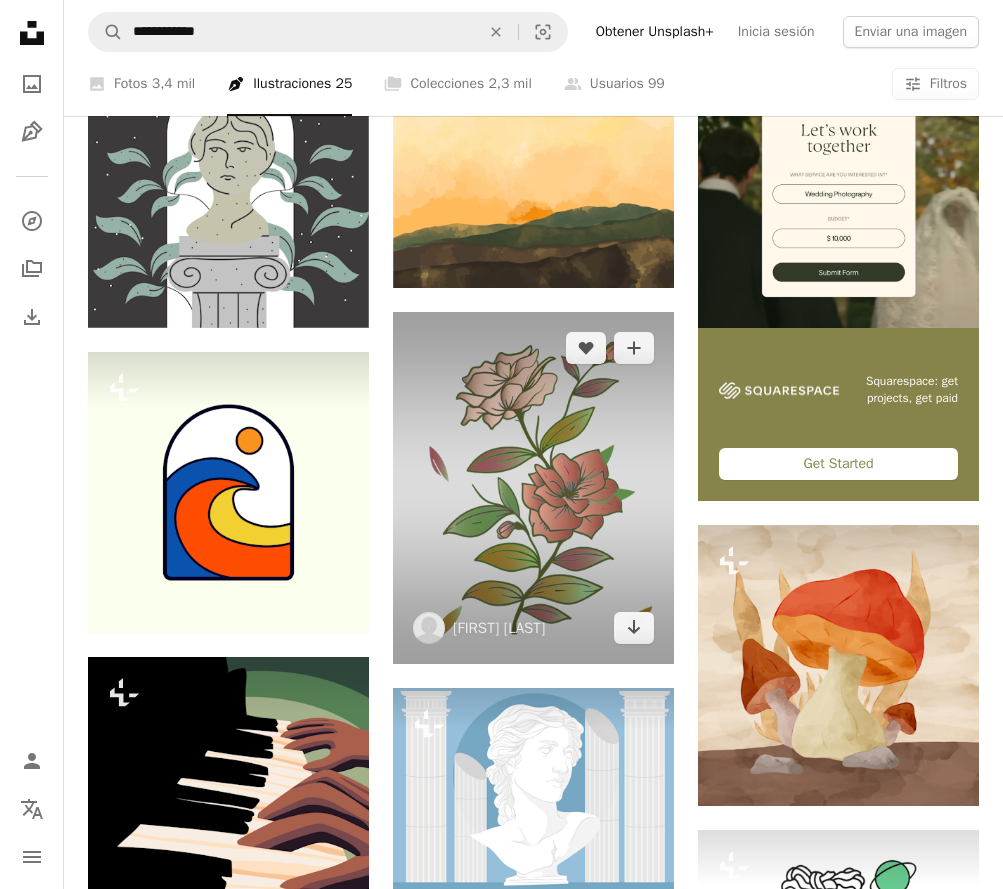 scroll, scrollTop: 0, scrollLeft: 0, axis: both 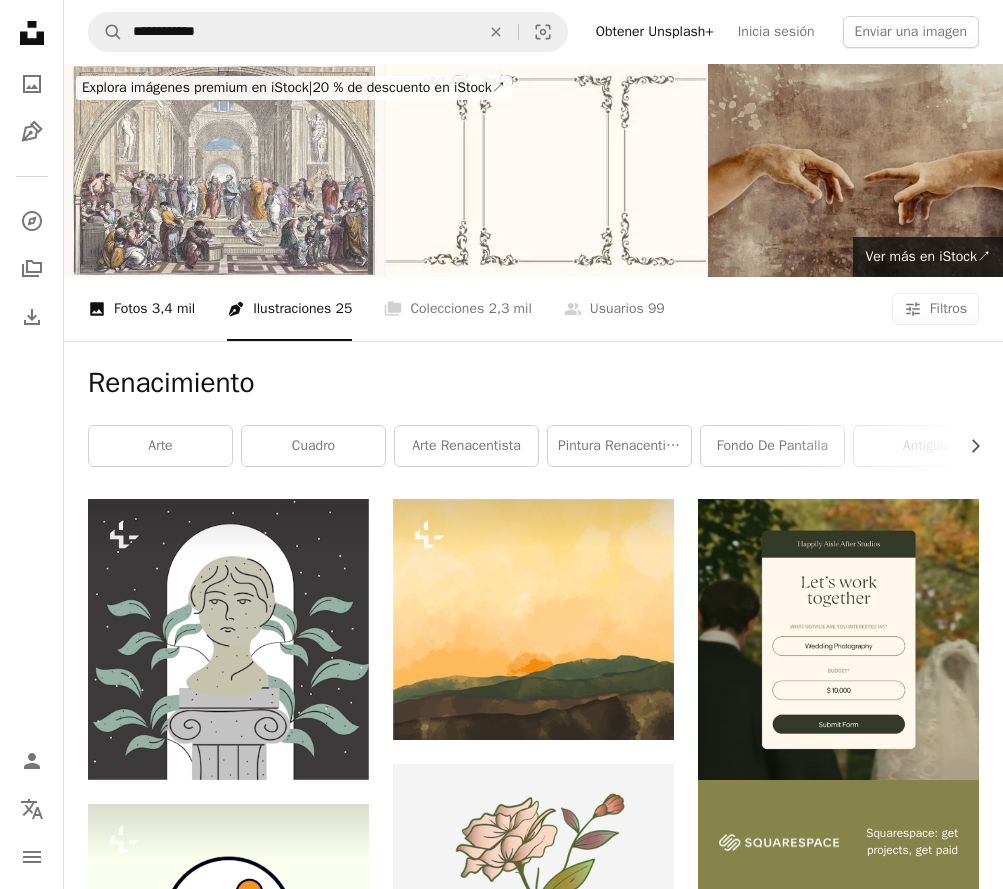 click on "A photo Fotos   3,4 mil" at bounding box center [141, 309] 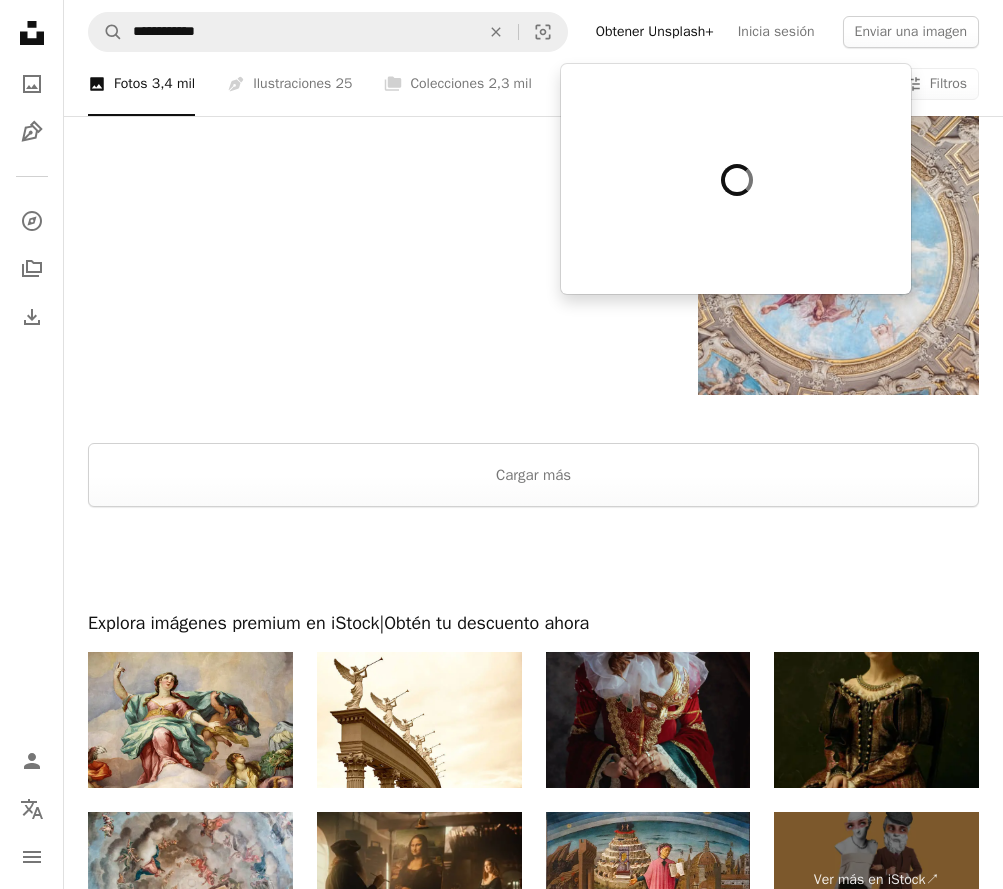 scroll, scrollTop: 2882, scrollLeft: 0, axis: vertical 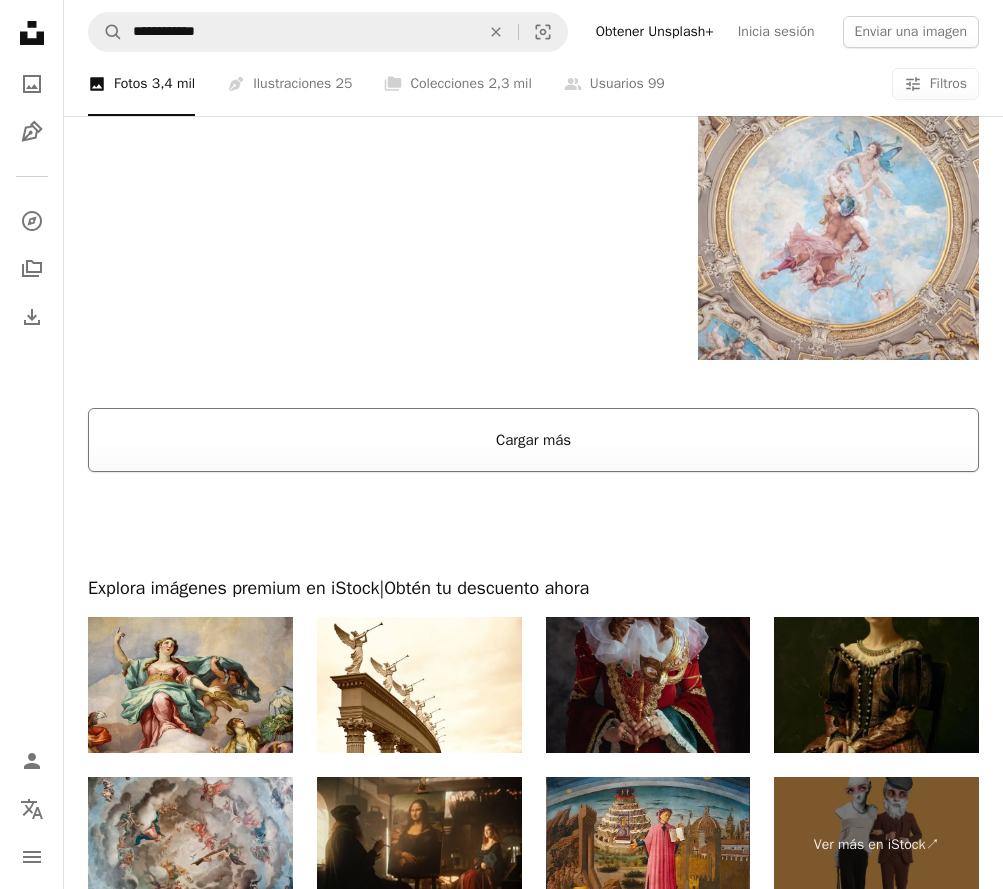 click on "Cargar más" at bounding box center (533, 440) 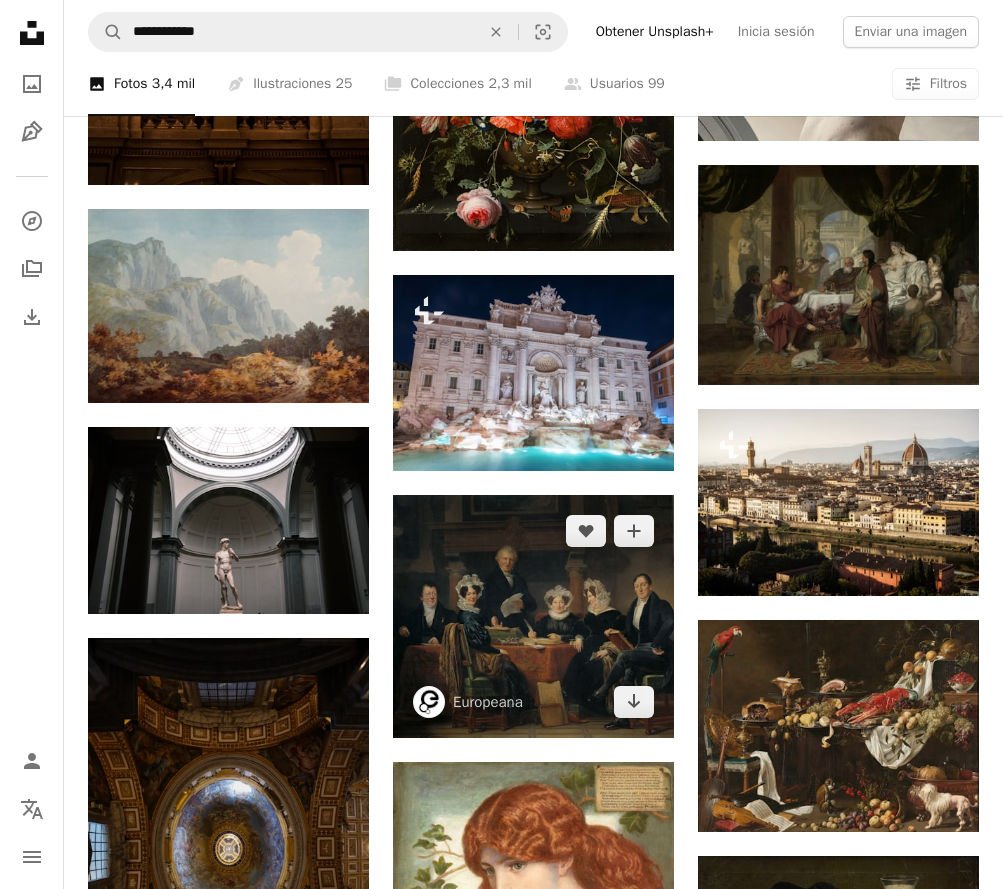 scroll, scrollTop: 783, scrollLeft: 0, axis: vertical 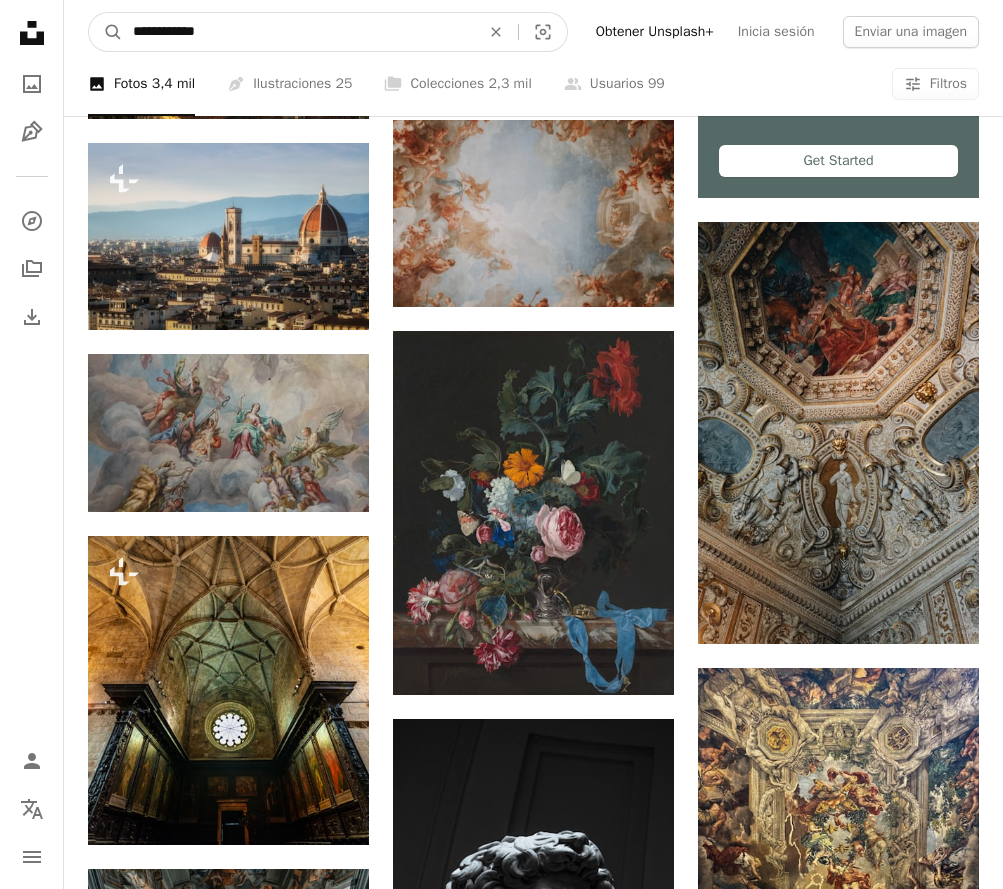 drag, startPoint x: 289, startPoint y: 33, endPoint x: -111, endPoint y: 18, distance: 400.28116 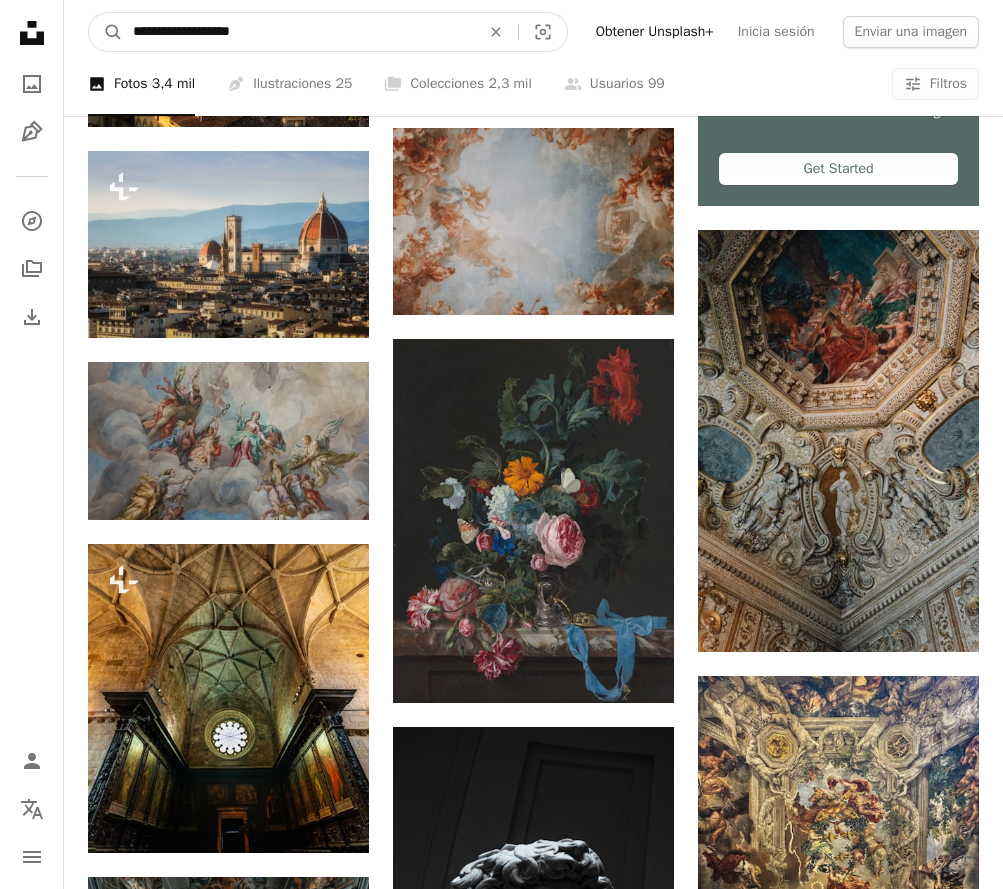 type on "**********" 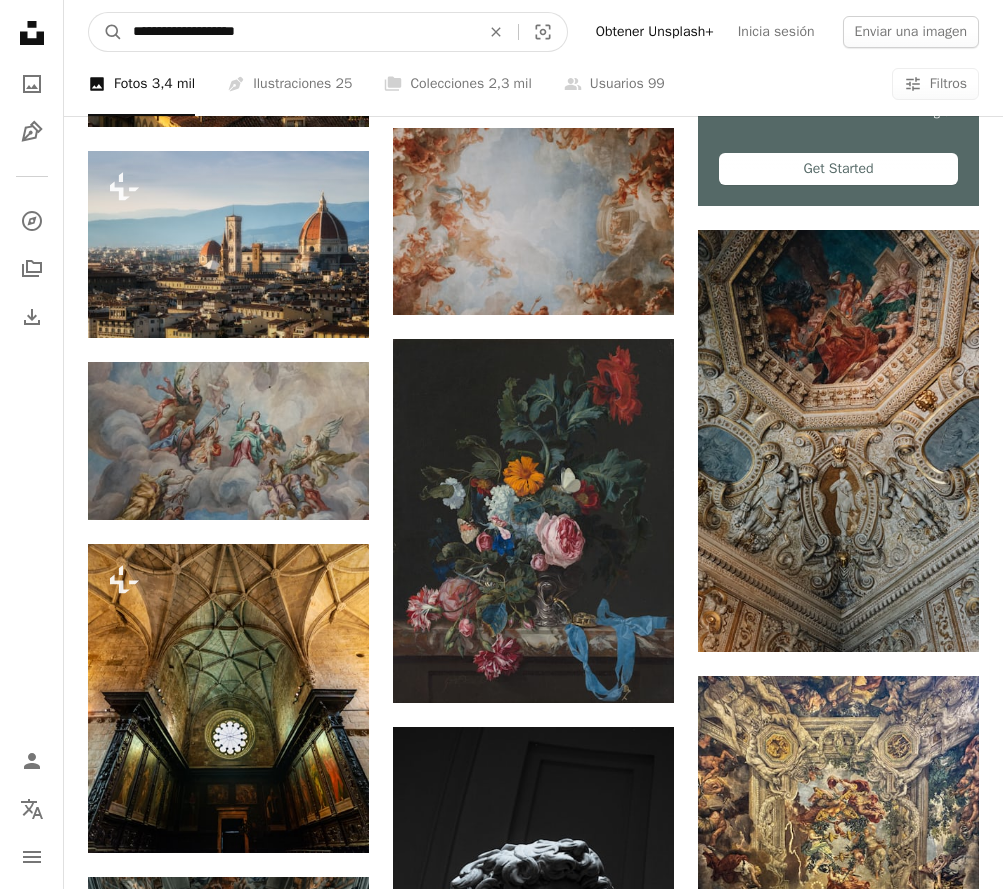 click on "A magnifying glass" at bounding box center (106, 32) 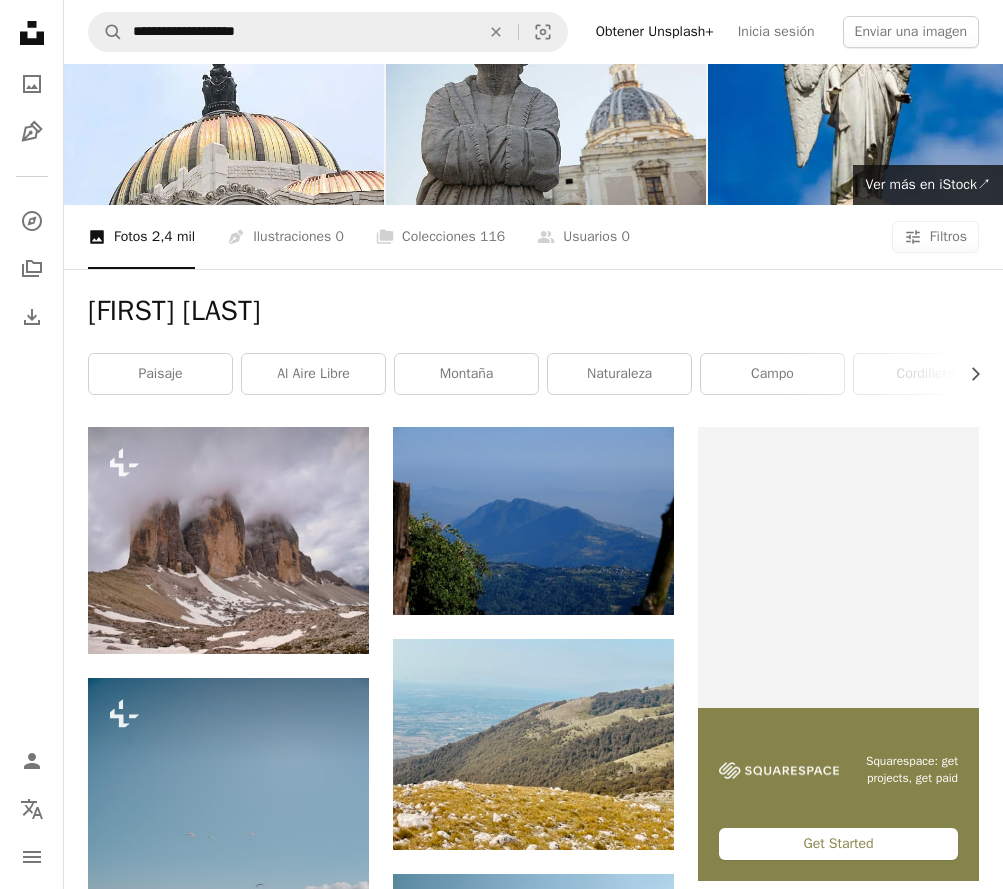 scroll, scrollTop: 0, scrollLeft: 0, axis: both 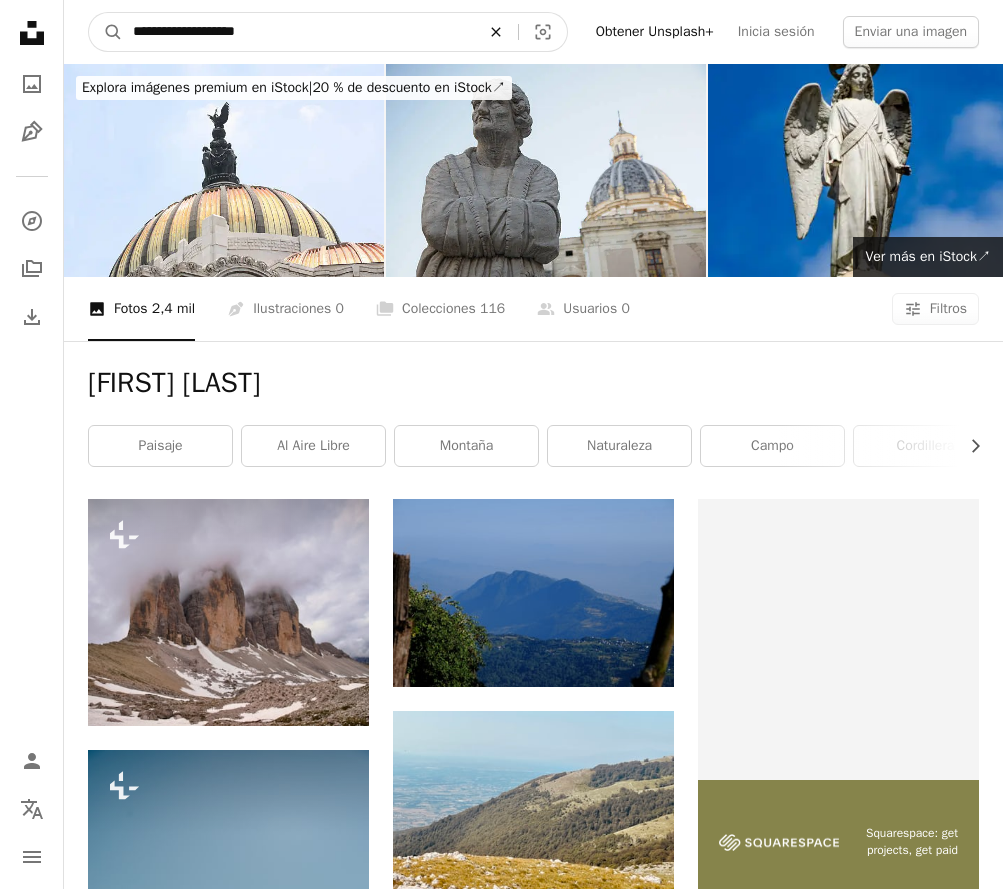 click on "An X shape" 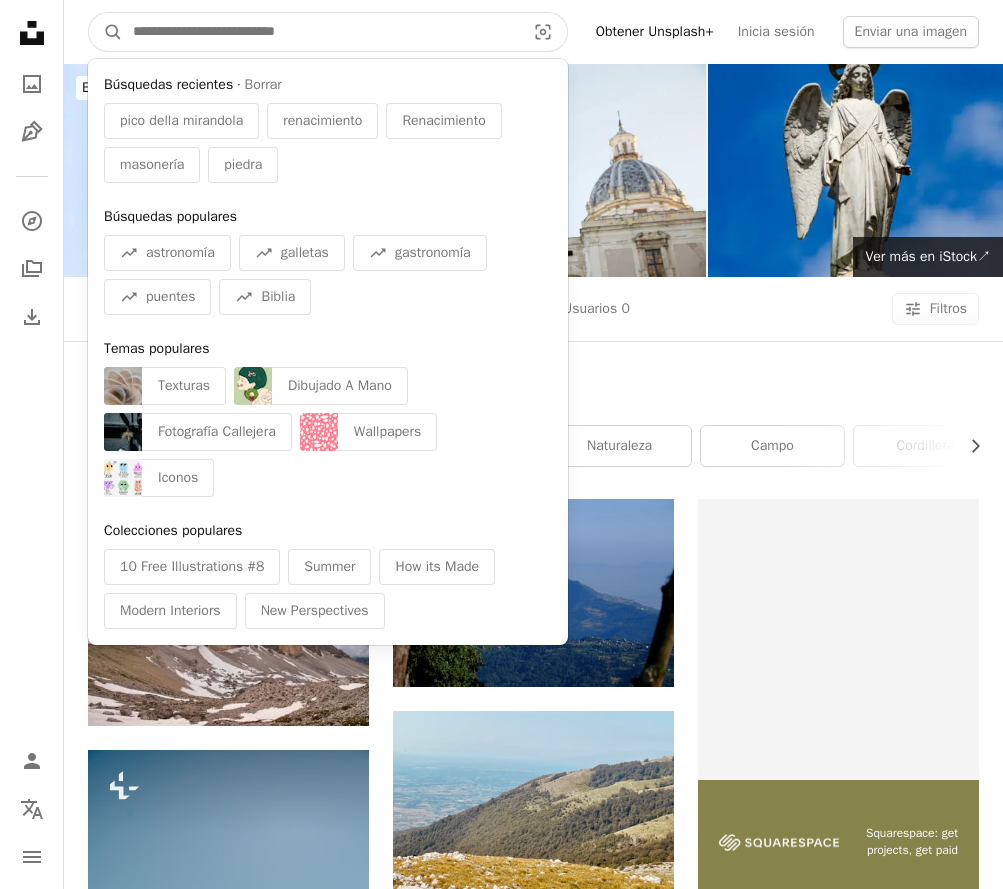 drag, startPoint x: 452, startPoint y: 32, endPoint x: 126, endPoint y: 30, distance: 326.00613 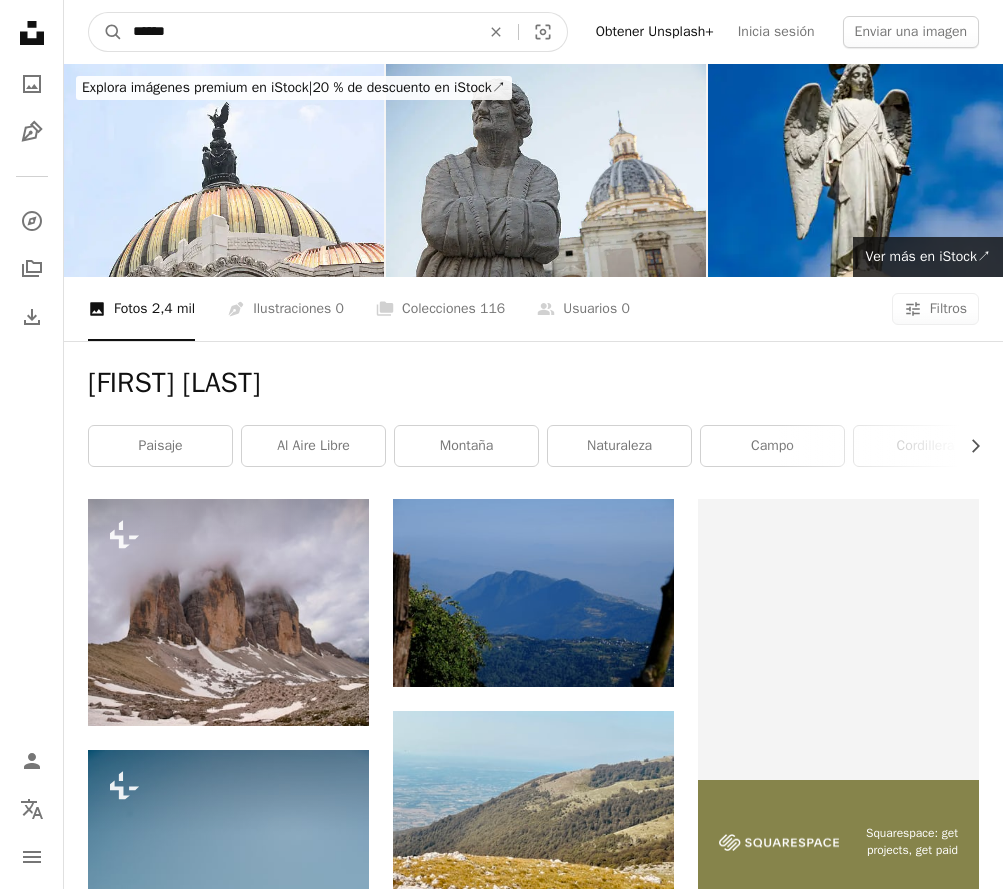 type on "*******" 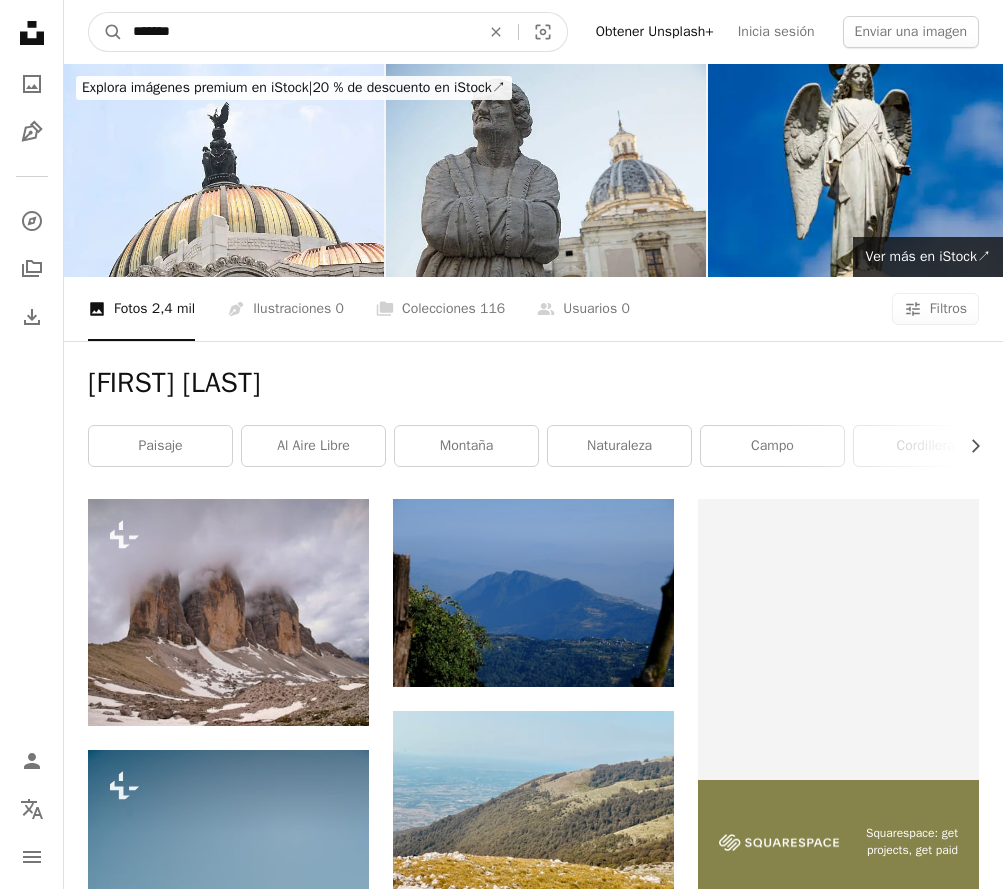click on "A magnifying glass" at bounding box center [106, 32] 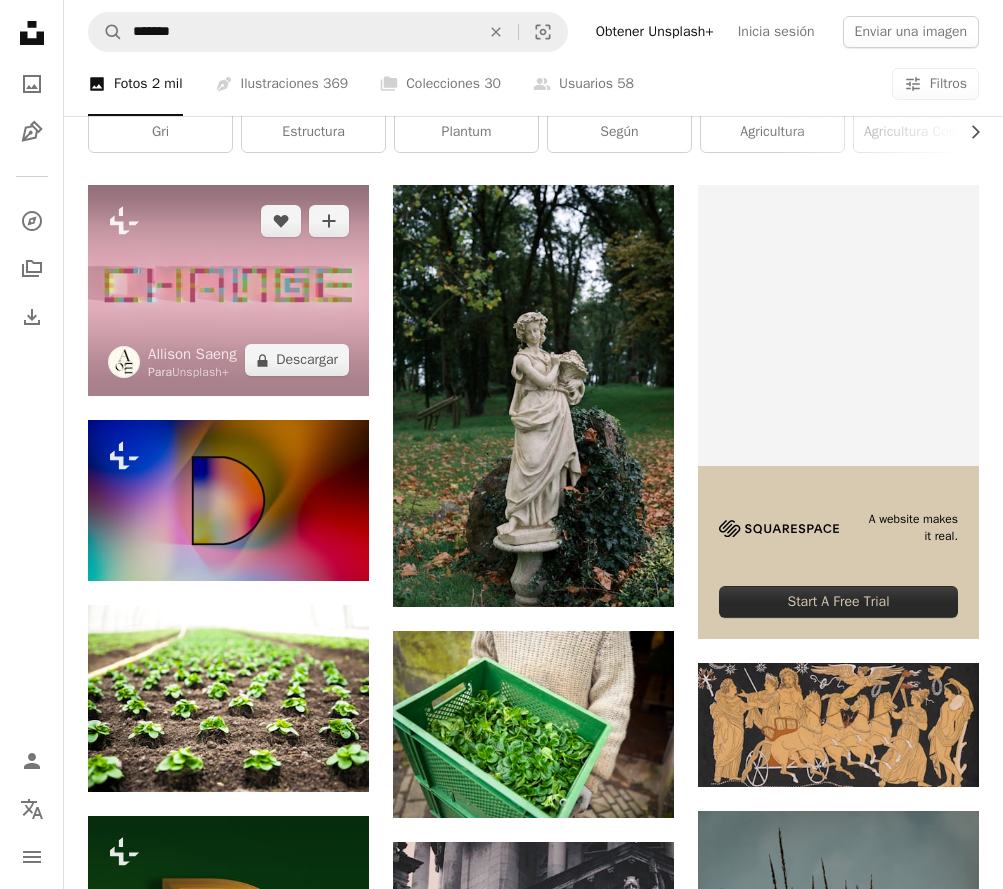 scroll, scrollTop: 0, scrollLeft: 0, axis: both 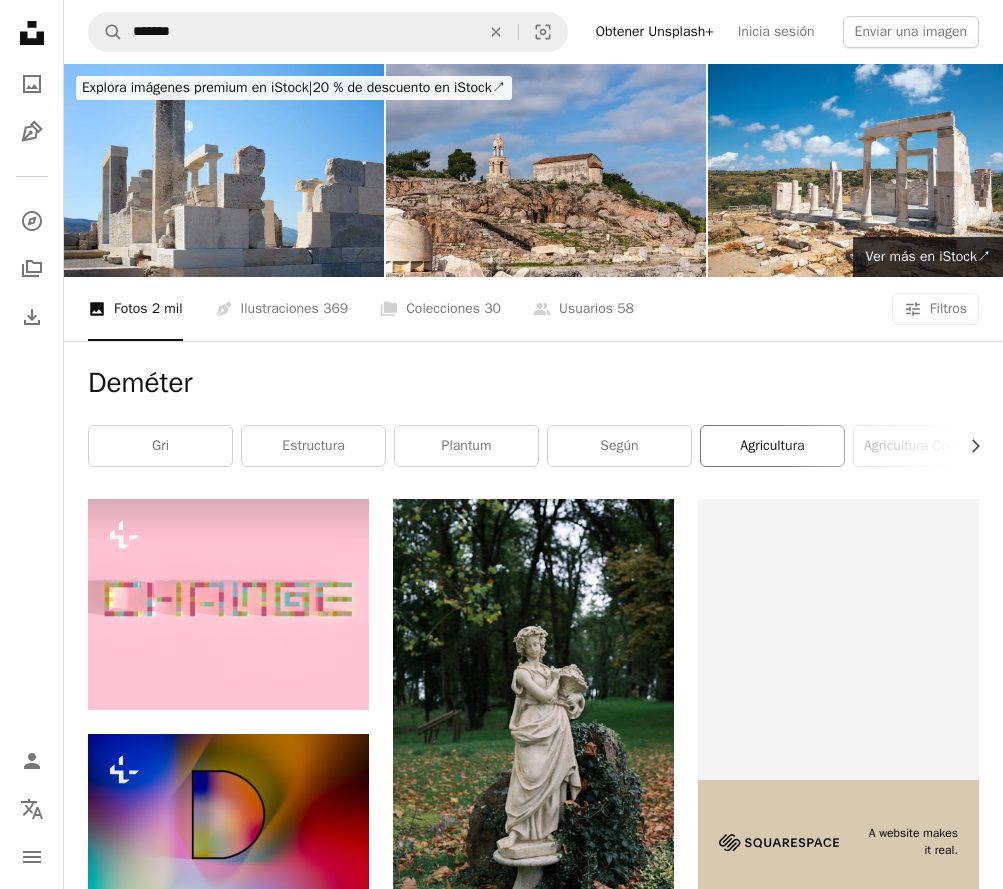 click on "agricultura" at bounding box center (772, 446) 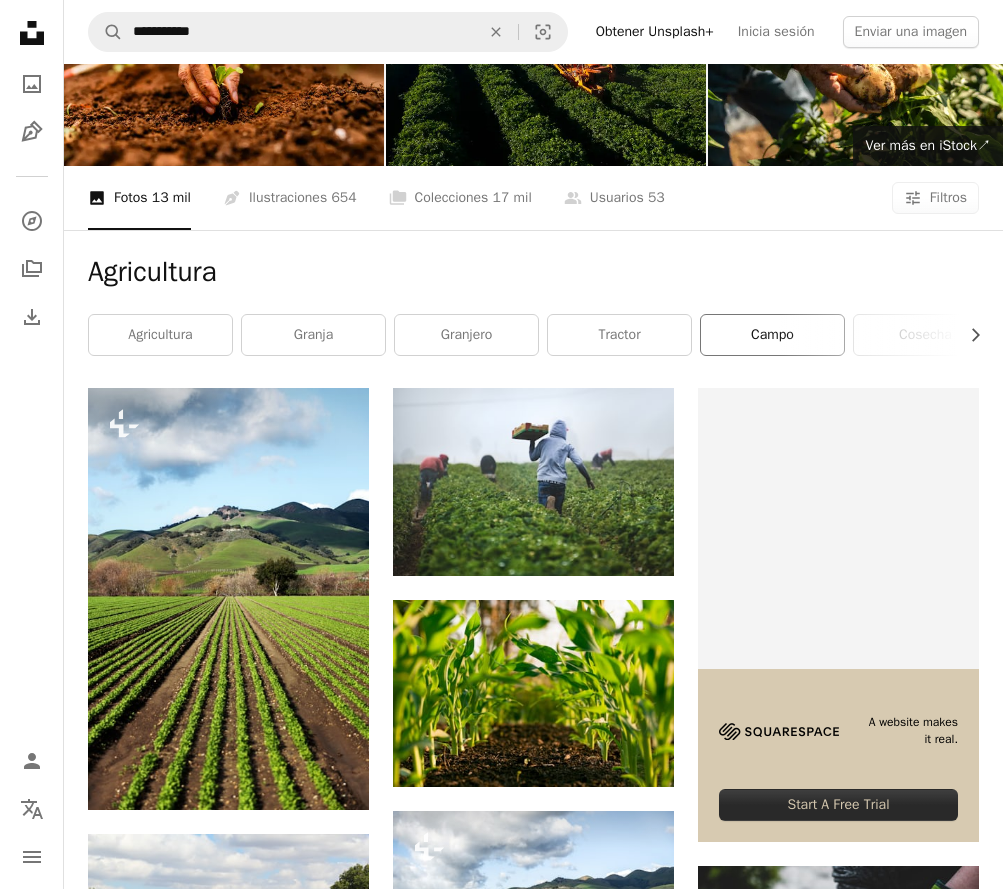 scroll, scrollTop: 0, scrollLeft: 0, axis: both 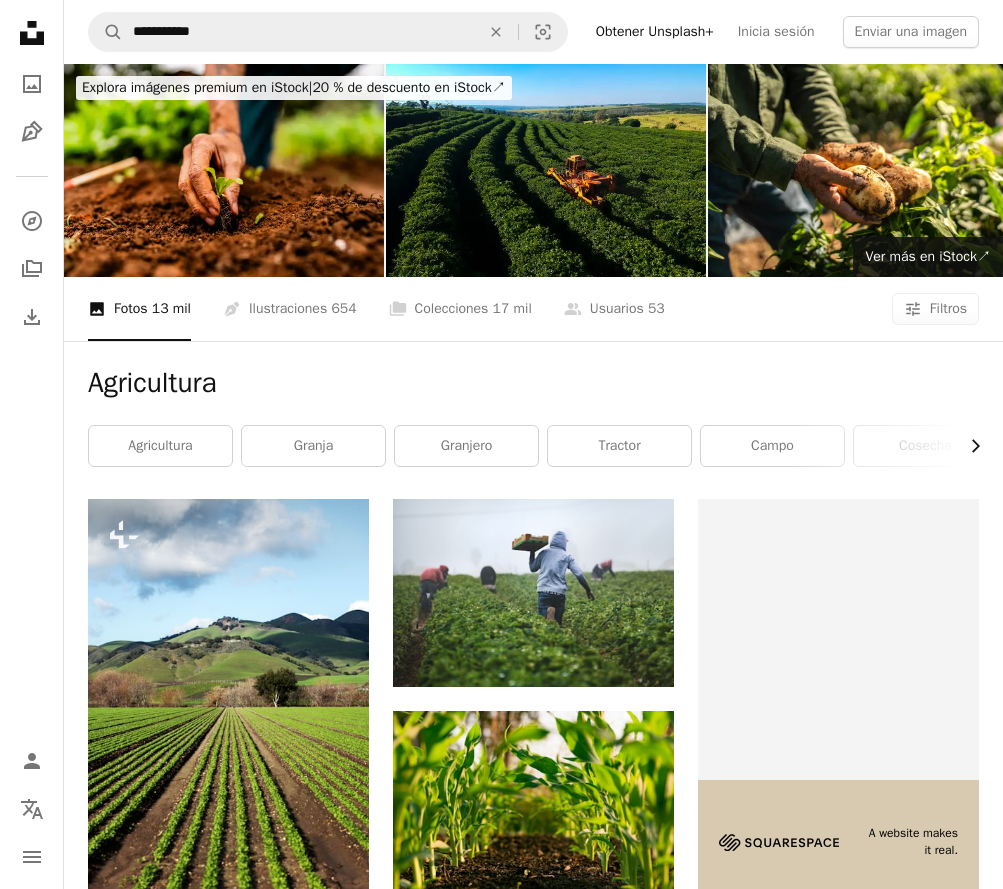 click 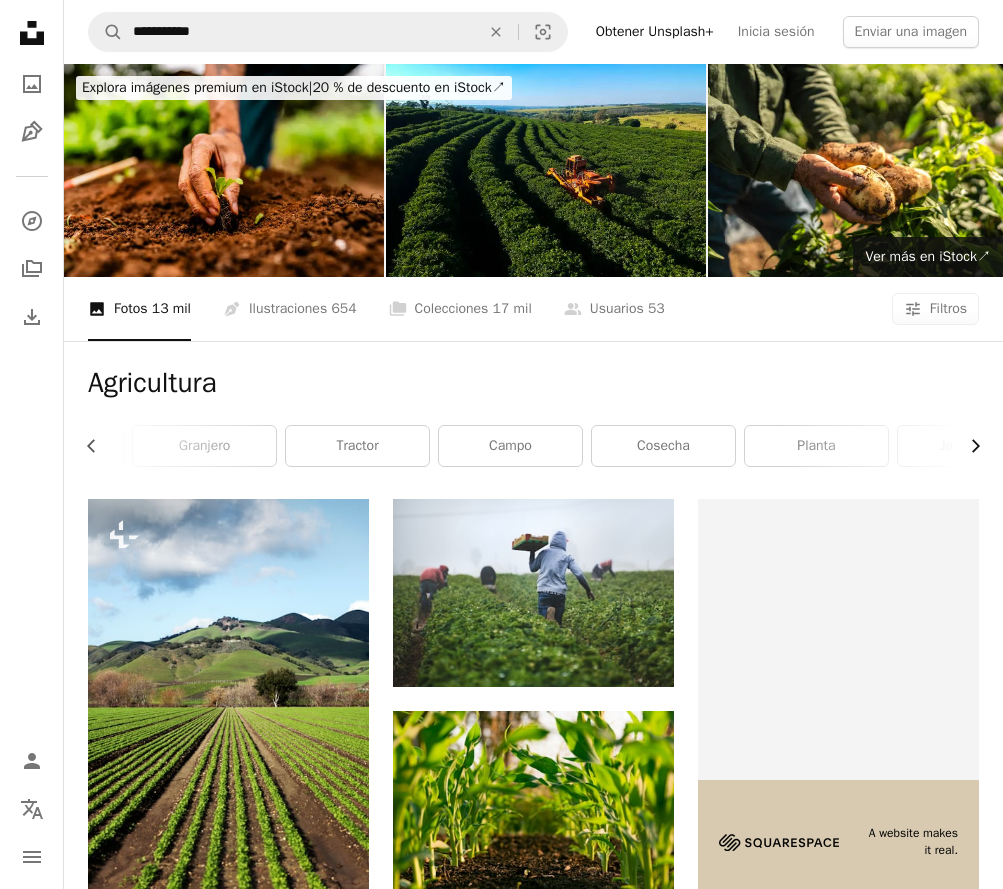 scroll, scrollTop: 0, scrollLeft: 300, axis: horizontal 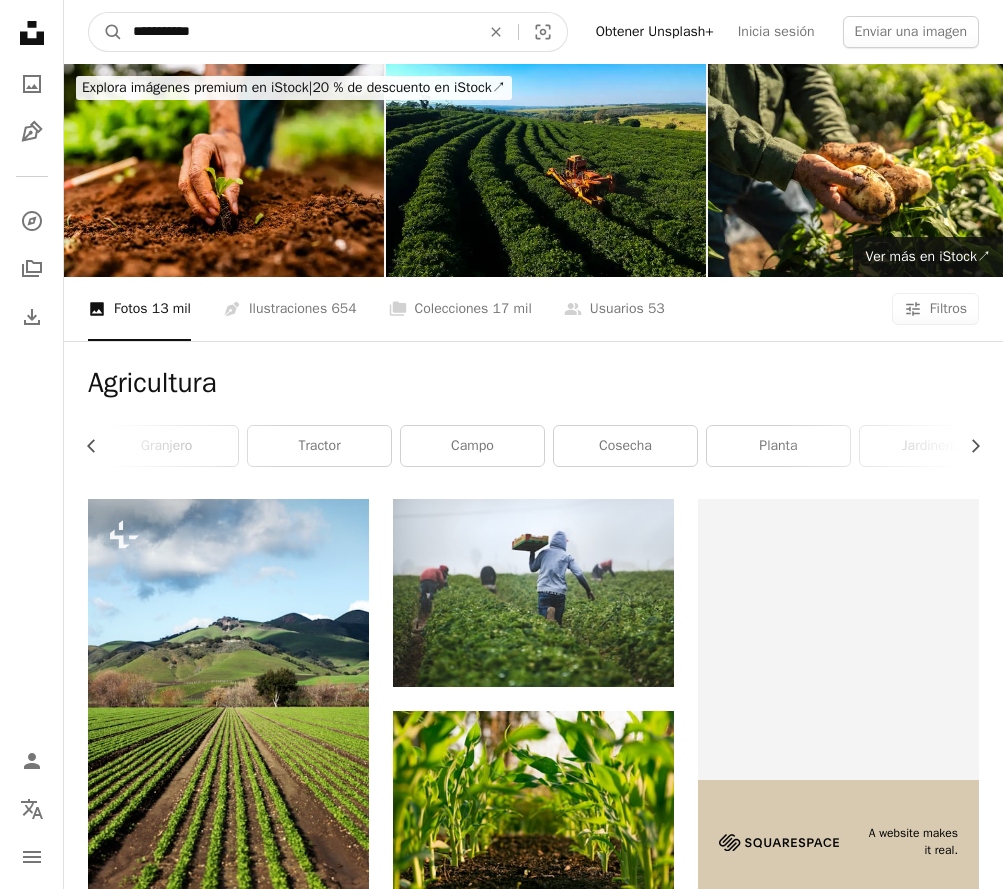 drag, startPoint x: 239, startPoint y: 36, endPoint x: -68, endPoint y: 15, distance: 307.7174 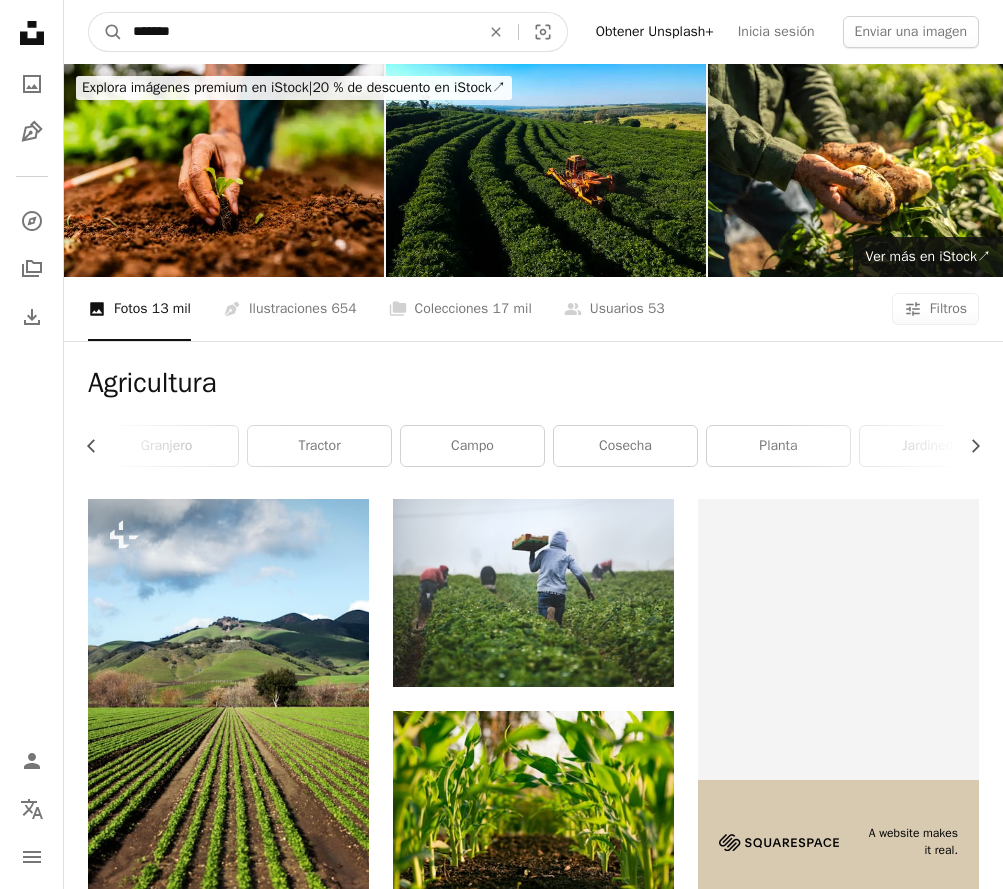 type on "********" 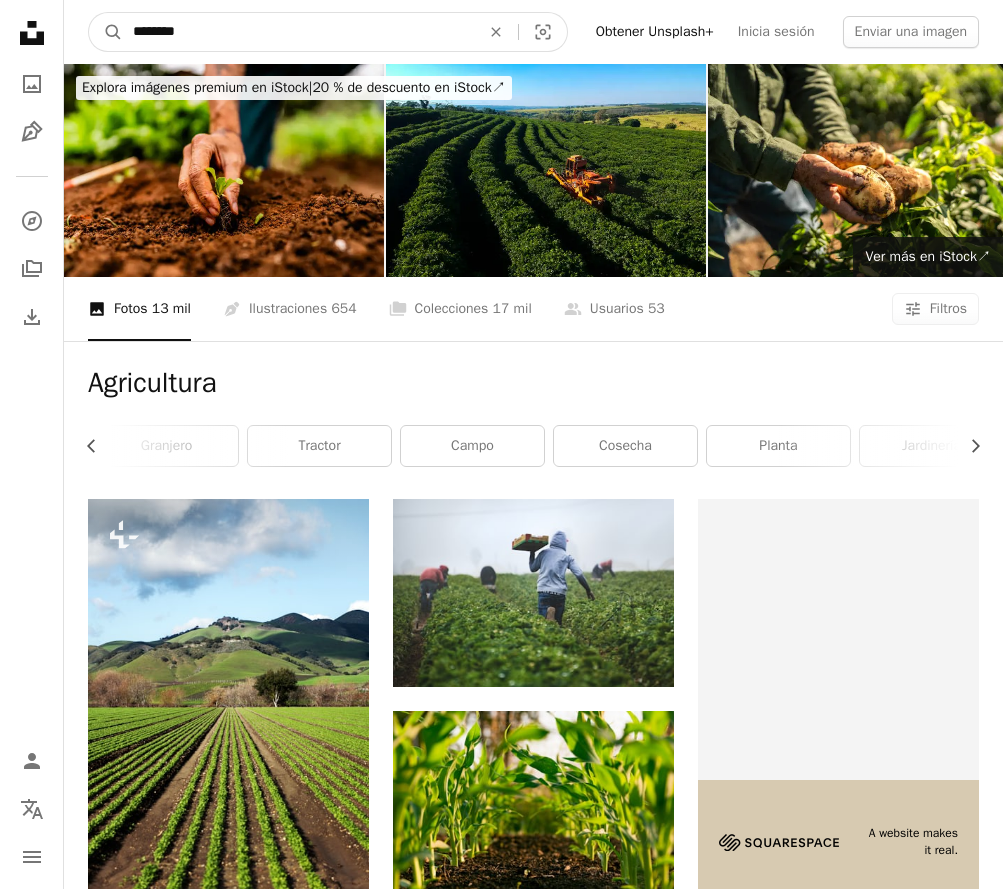 click on "A magnifying glass" at bounding box center (106, 32) 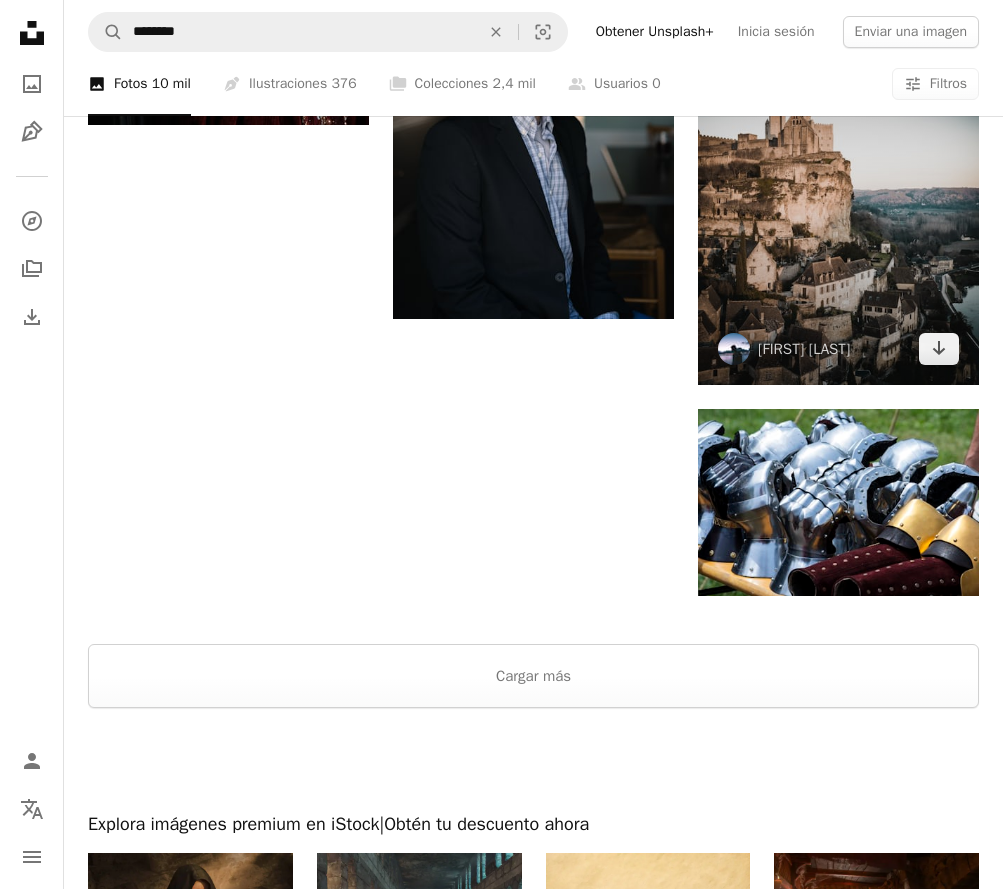 scroll, scrollTop: 2316, scrollLeft: 0, axis: vertical 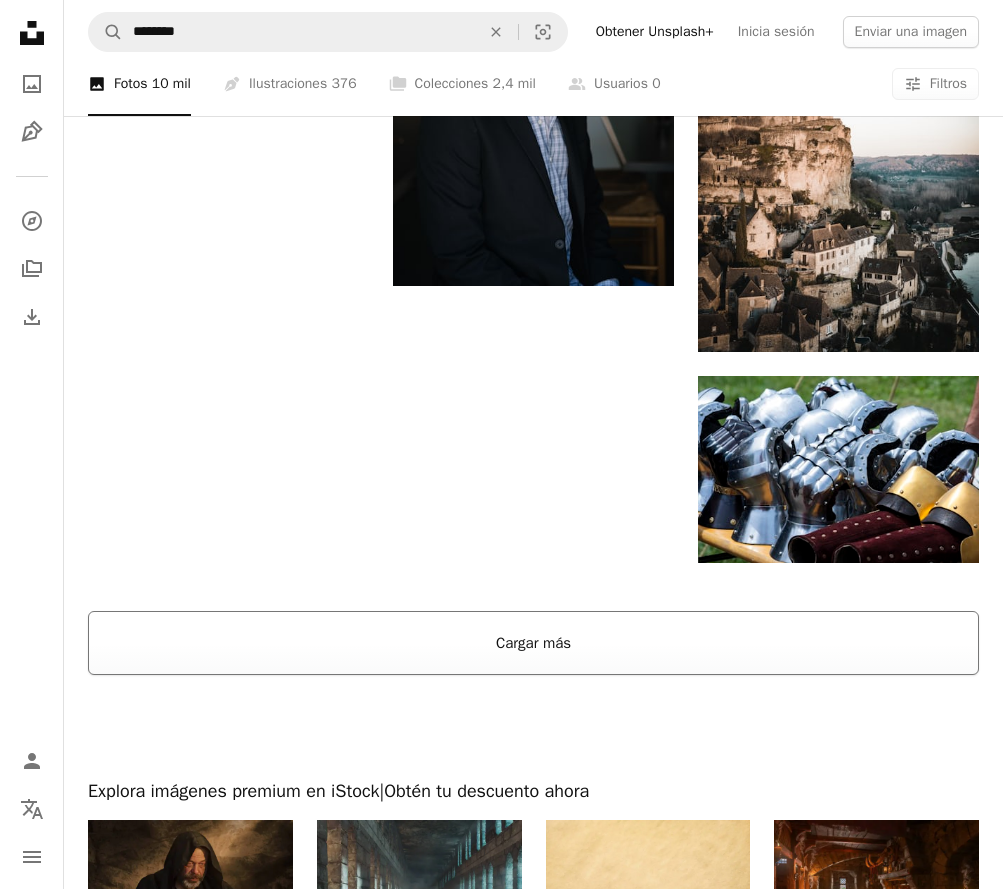 click on "Cargar más" at bounding box center (533, 643) 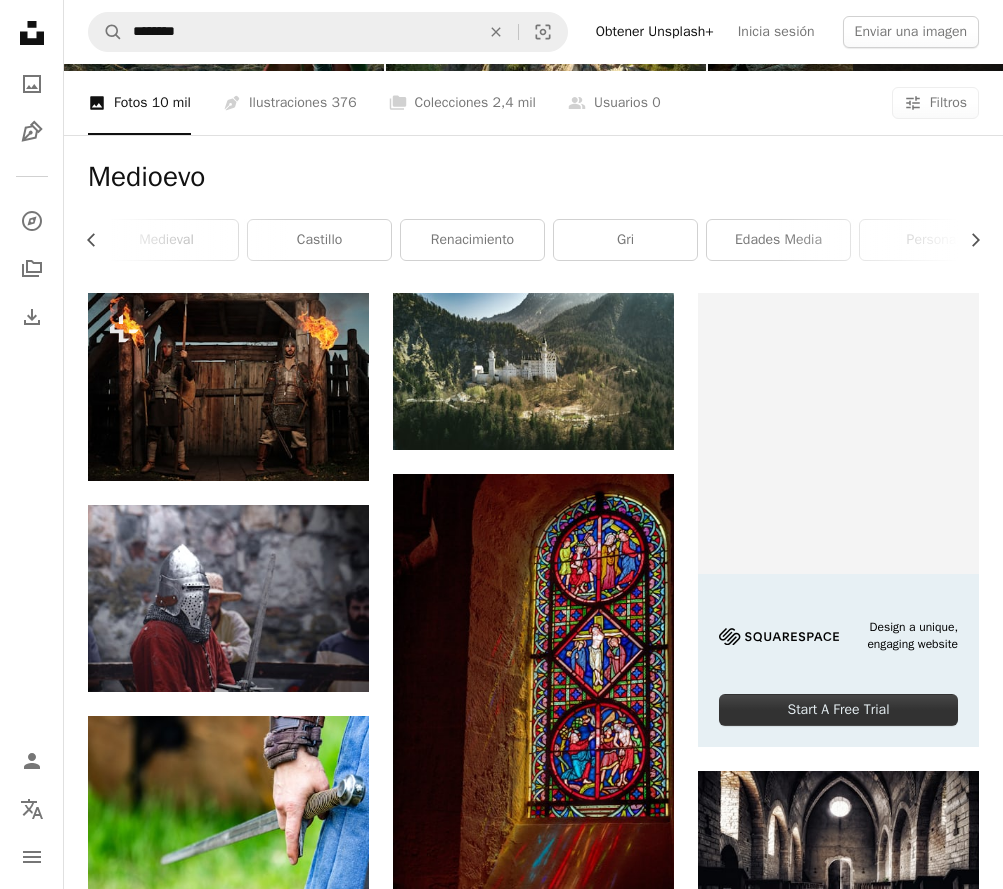 scroll, scrollTop: 0, scrollLeft: 0, axis: both 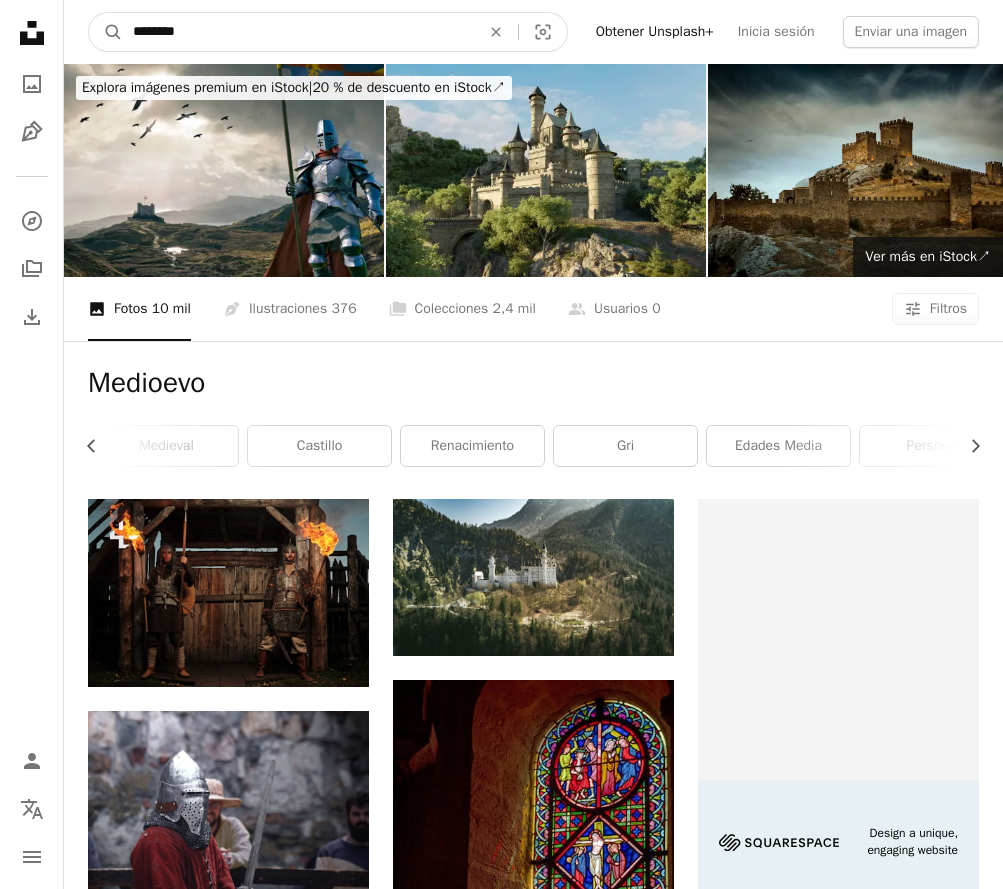 drag, startPoint x: 238, startPoint y: 30, endPoint x: 73, endPoint y: 27, distance: 165.02727 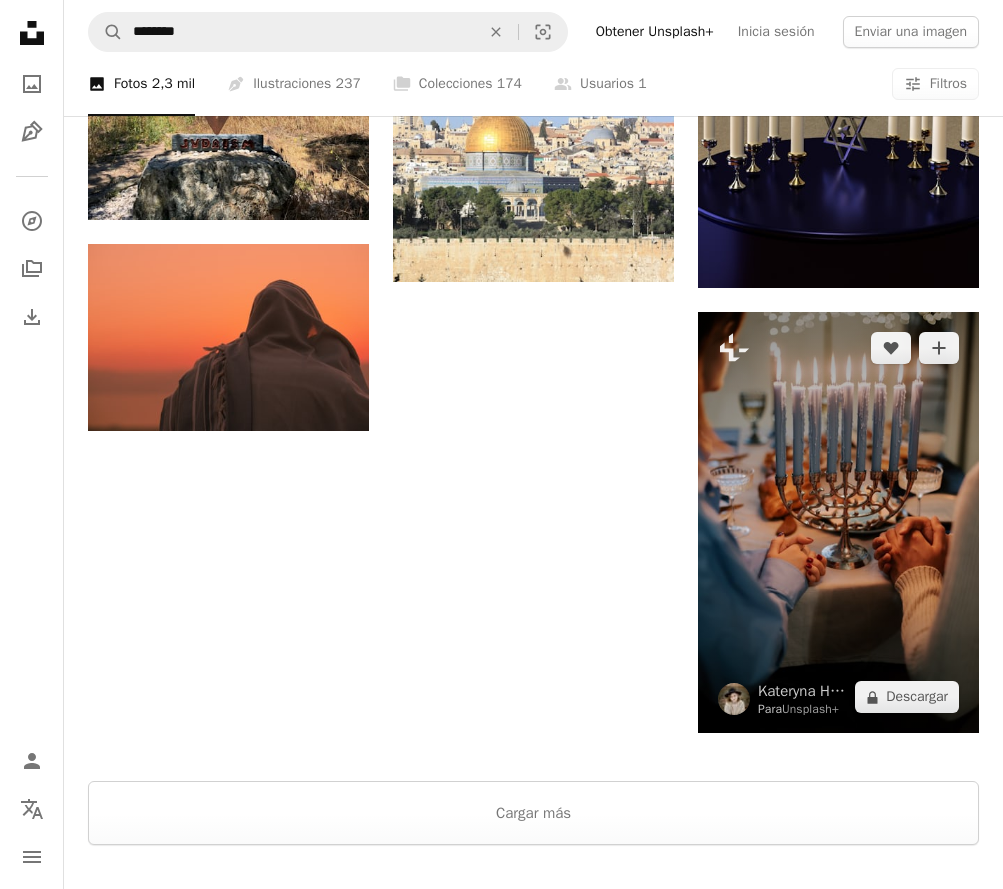 scroll, scrollTop: 2537, scrollLeft: 0, axis: vertical 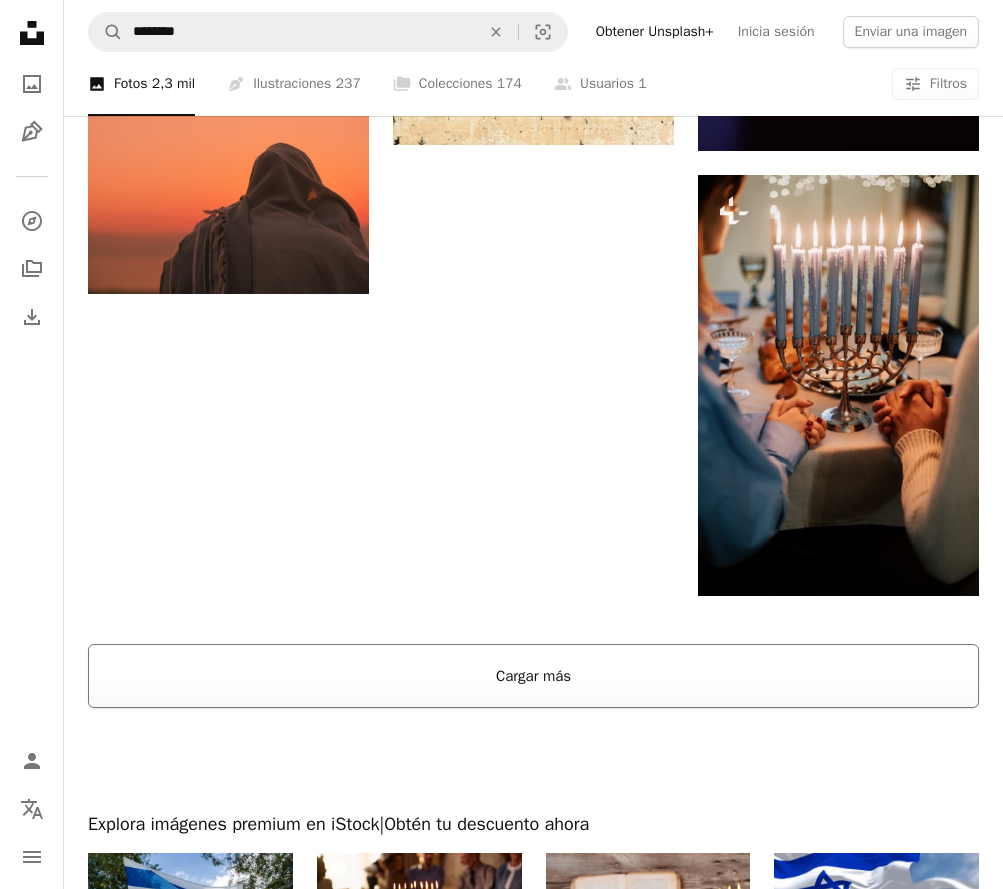 click on "Cargar más" at bounding box center (533, 676) 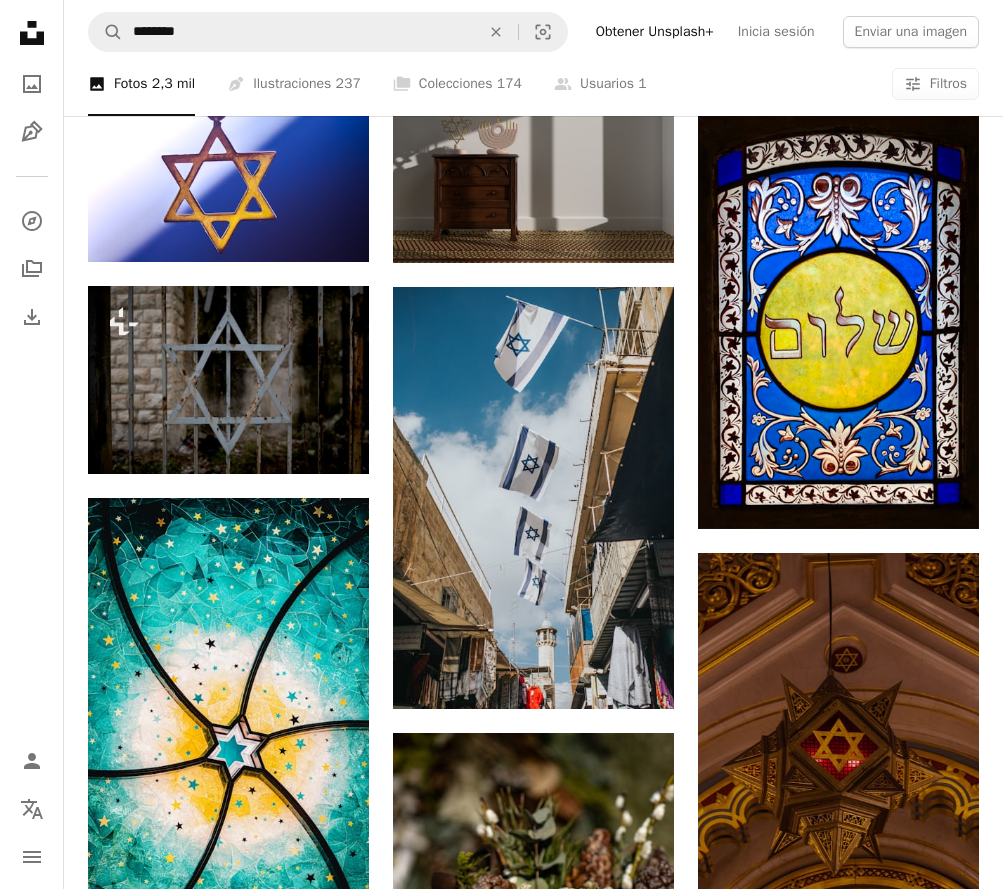 scroll, scrollTop: 621, scrollLeft: 0, axis: vertical 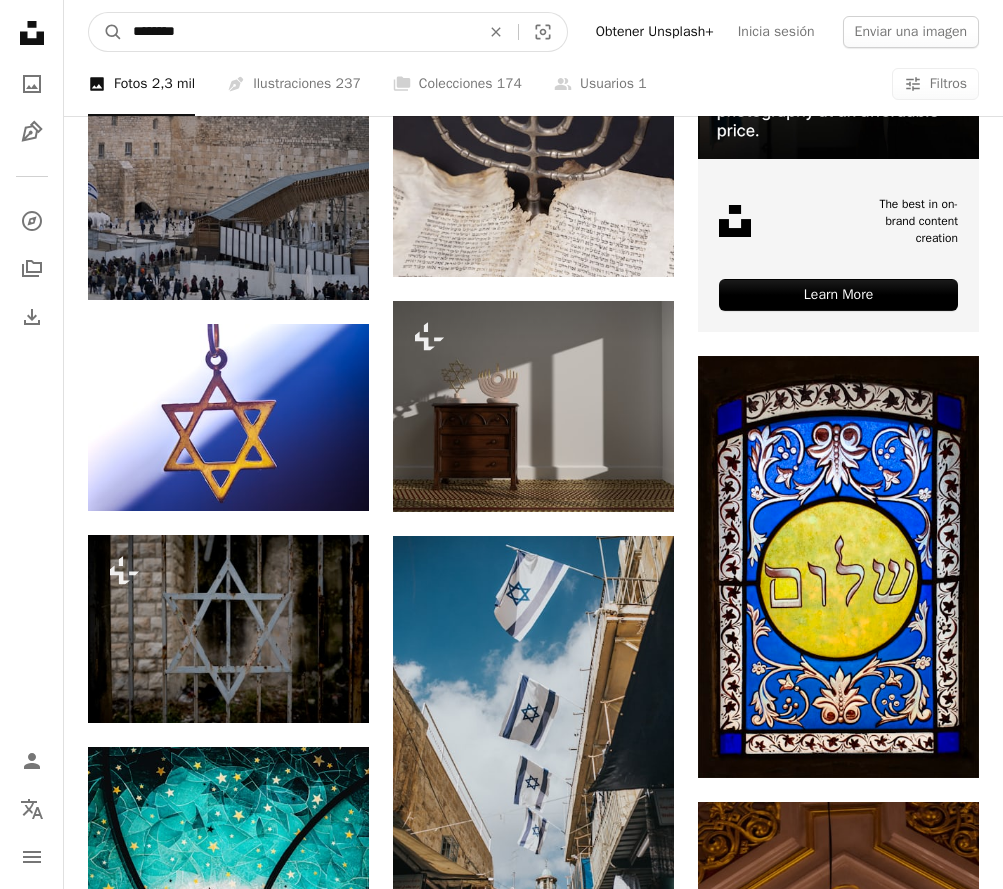 drag, startPoint x: 203, startPoint y: 31, endPoint x: 79, endPoint y: 24, distance: 124.197426 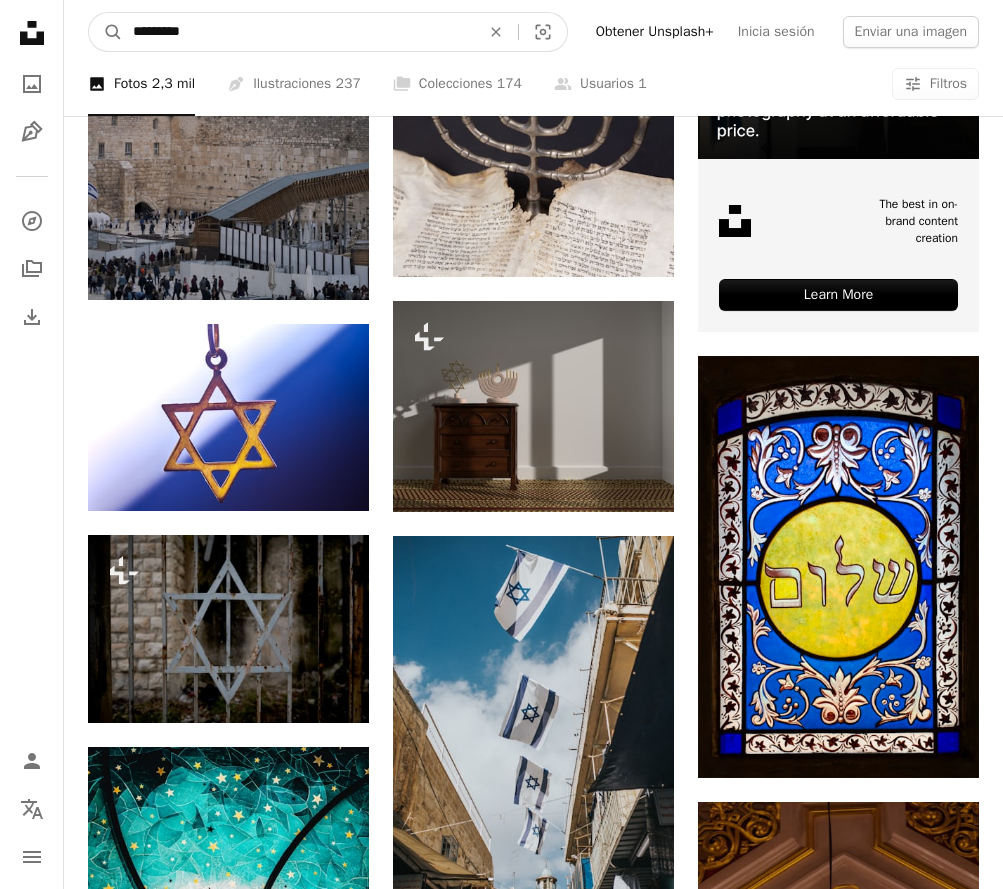 click on "A magnifying glass" at bounding box center (106, 32) 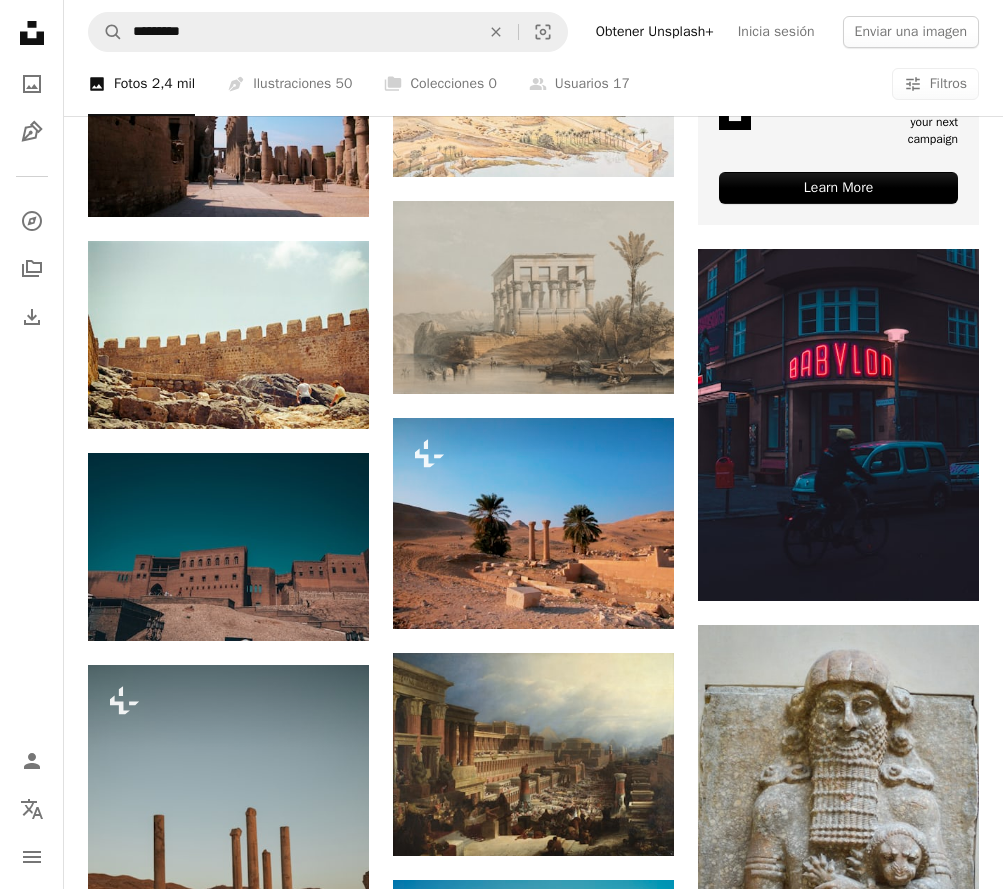 scroll, scrollTop: 0, scrollLeft: 0, axis: both 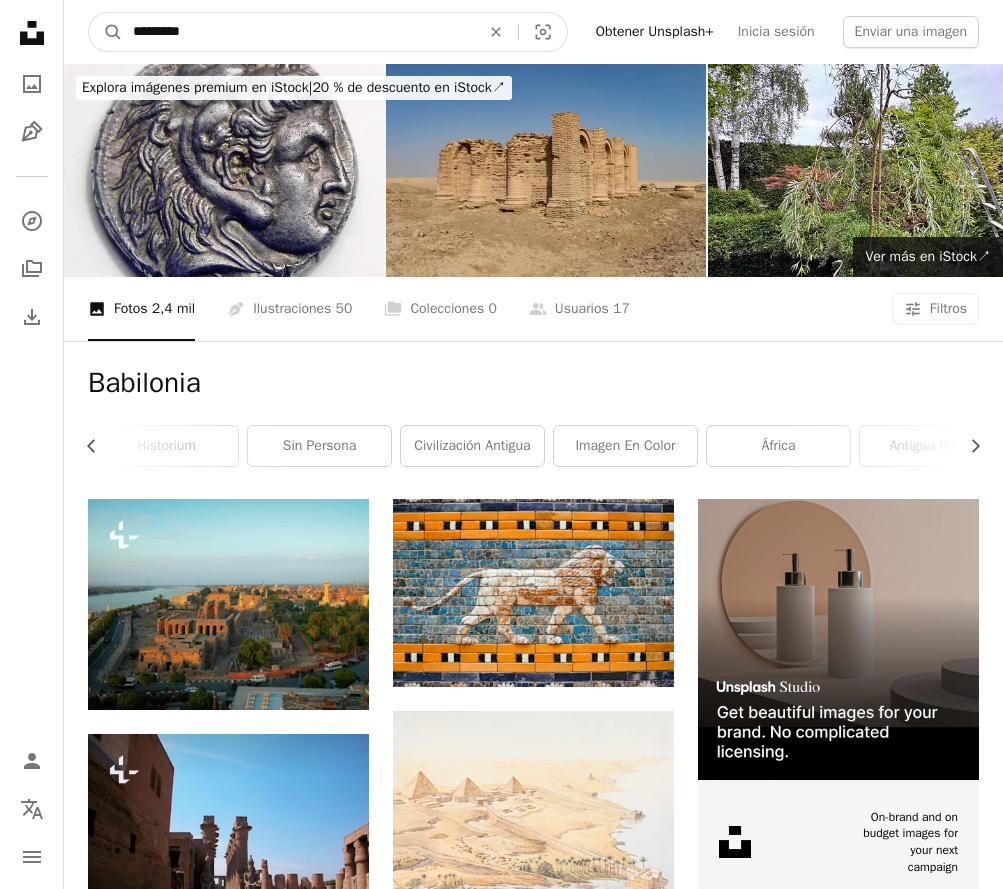drag, startPoint x: 243, startPoint y: 37, endPoint x: -42, endPoint y: 23, distance: 285.34366 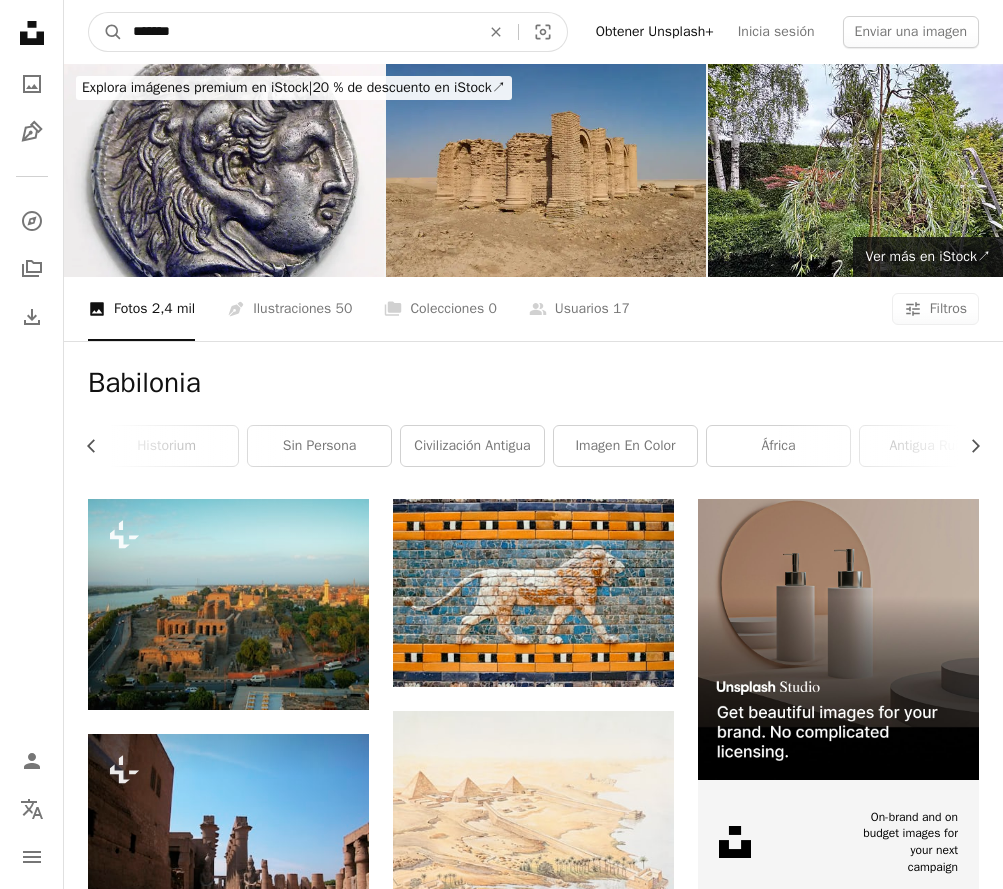 type on "********" 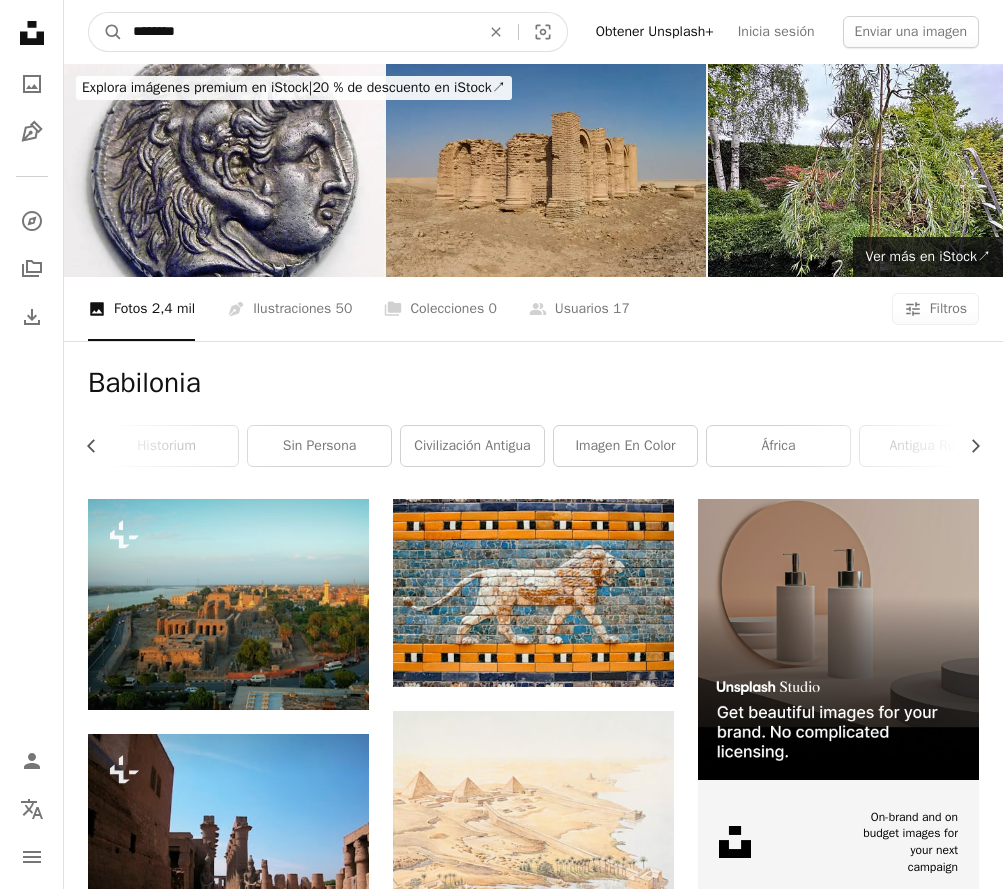 click on "A magnifying glass" at bounding box center [106, 32] 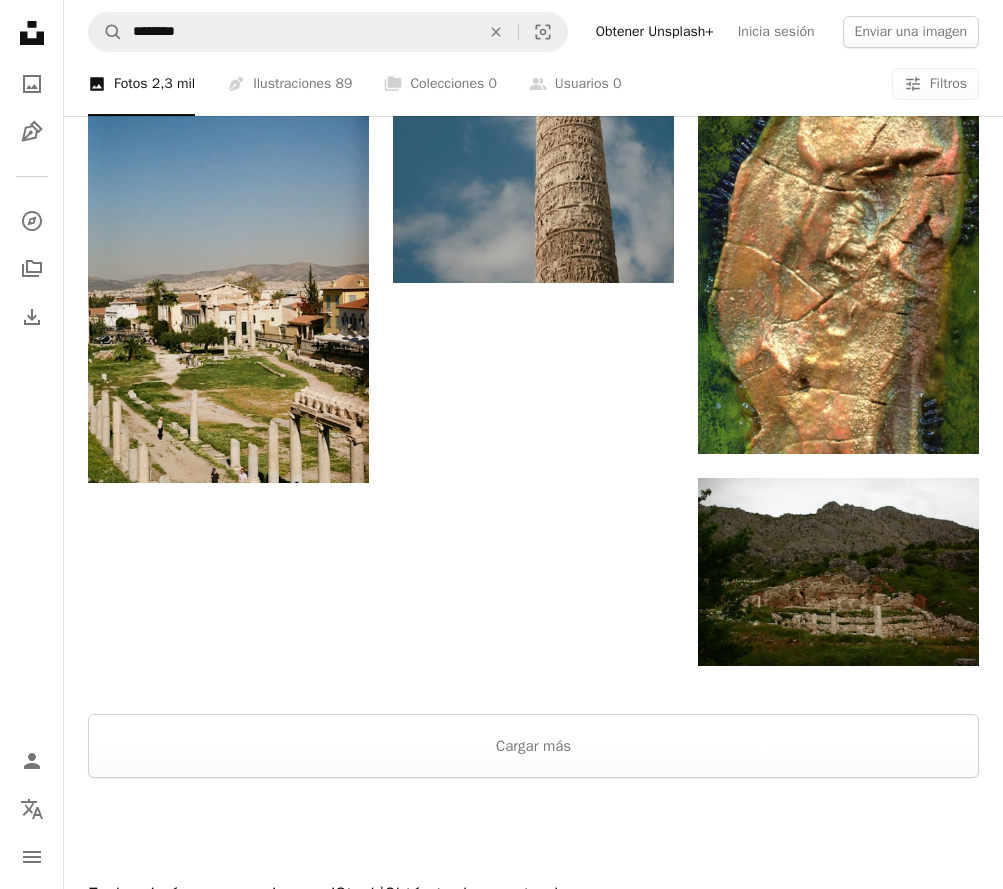 scroll, scrollTop: 2046, scrollLeft: 0, axis: vertical 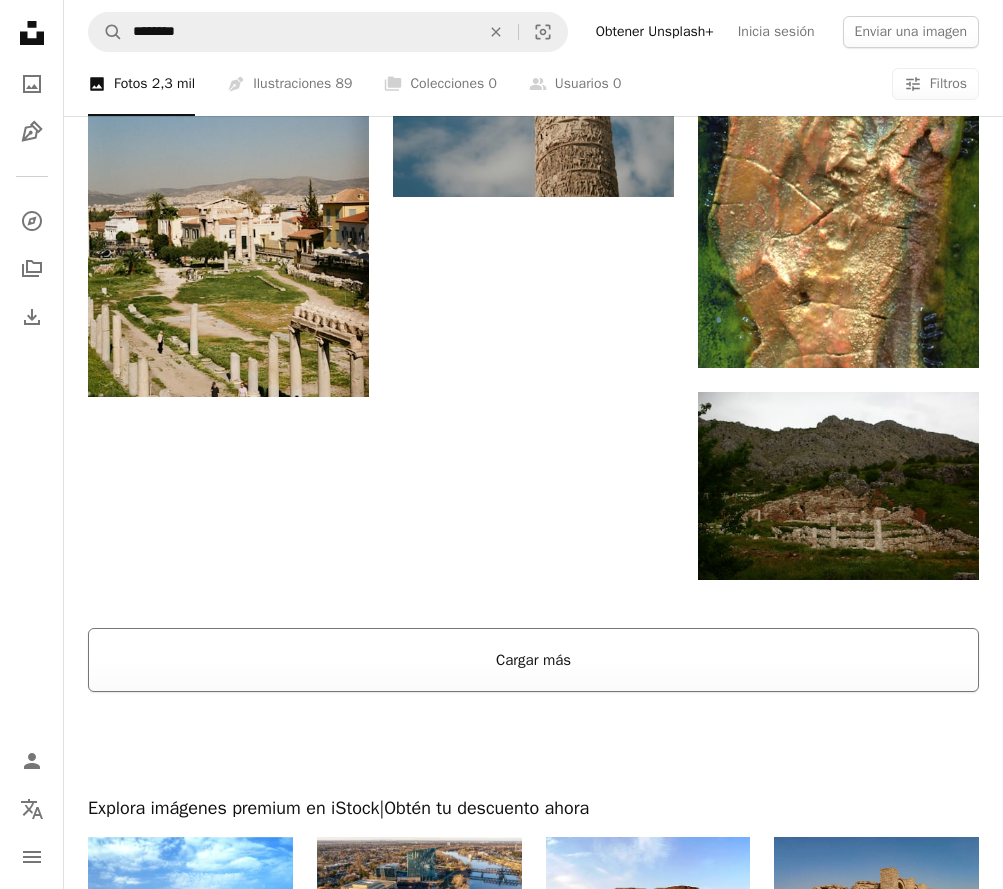 click on "Cargar más" at bounding box center (533, 660) 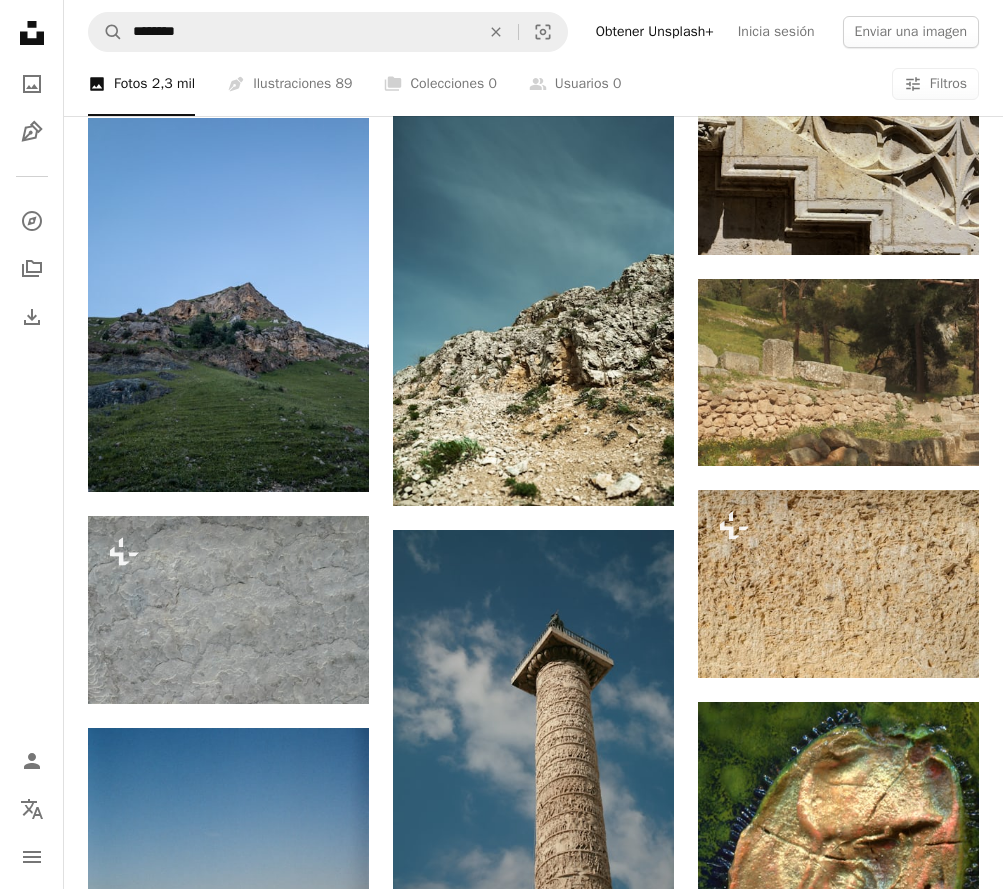 scroll, scrollTop: 0, scrollLeft: 0, axis: both 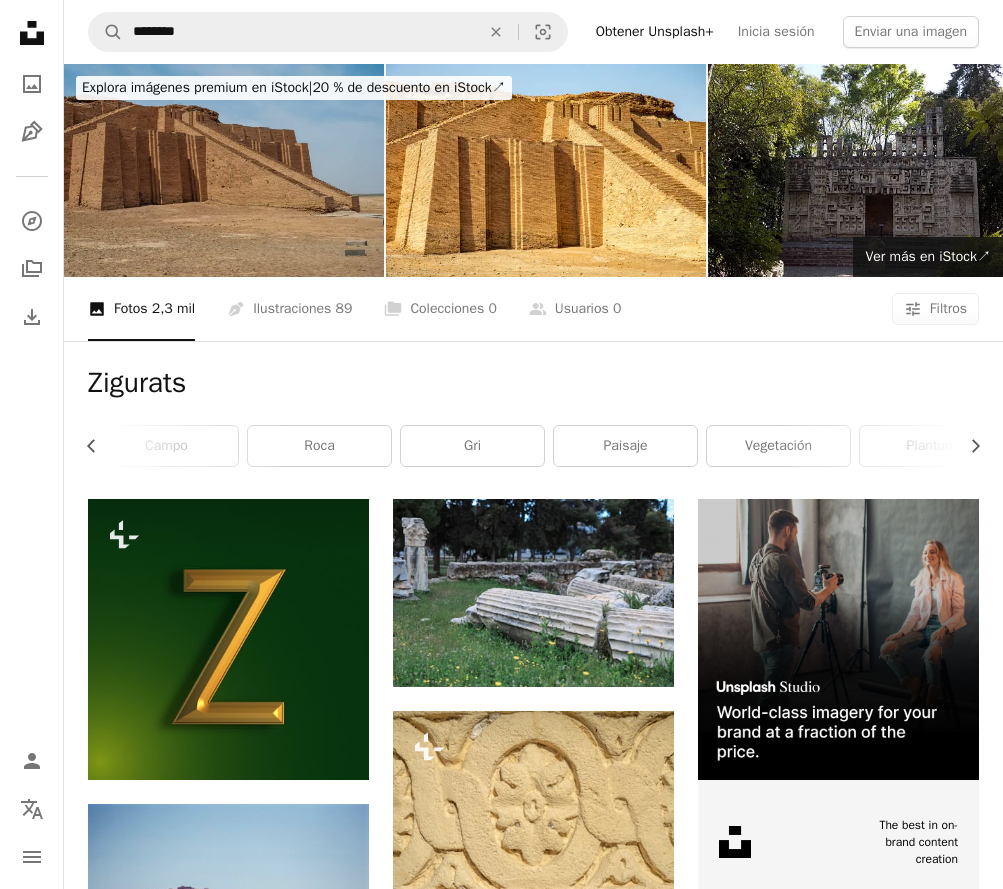 click at bounding box center (224, 170) 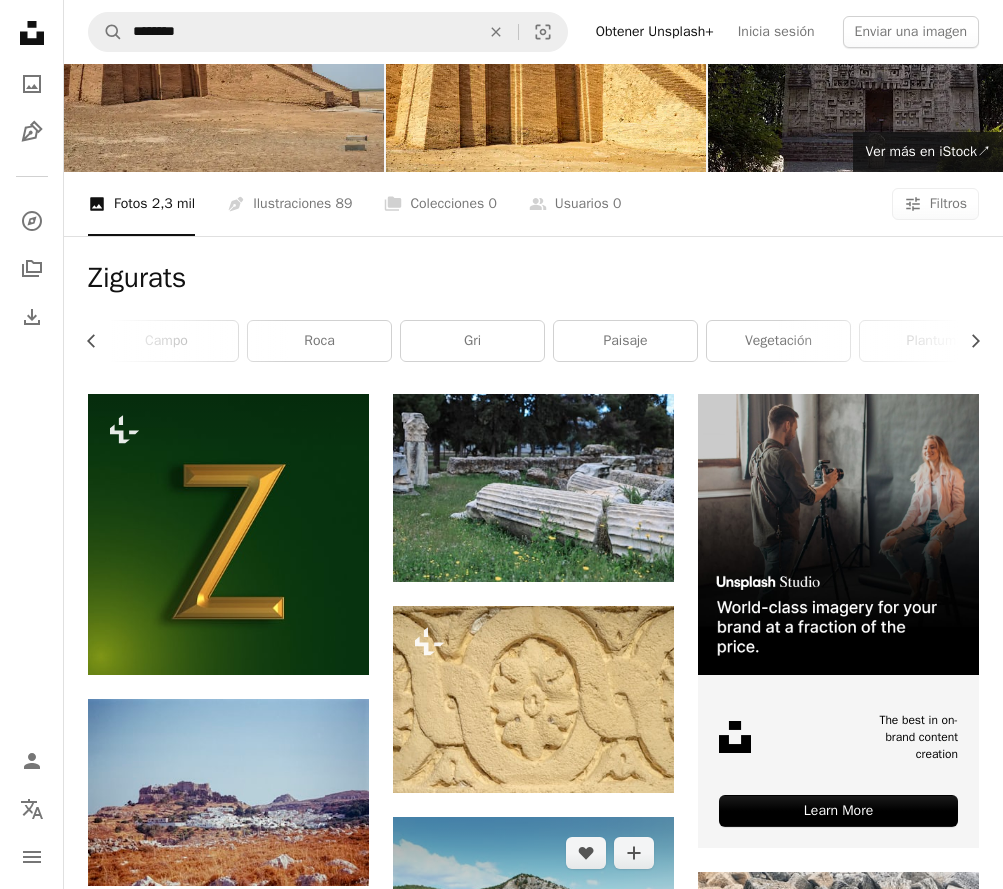 scroll, scrollTop: 0, scrollLeft: 0, axis: both 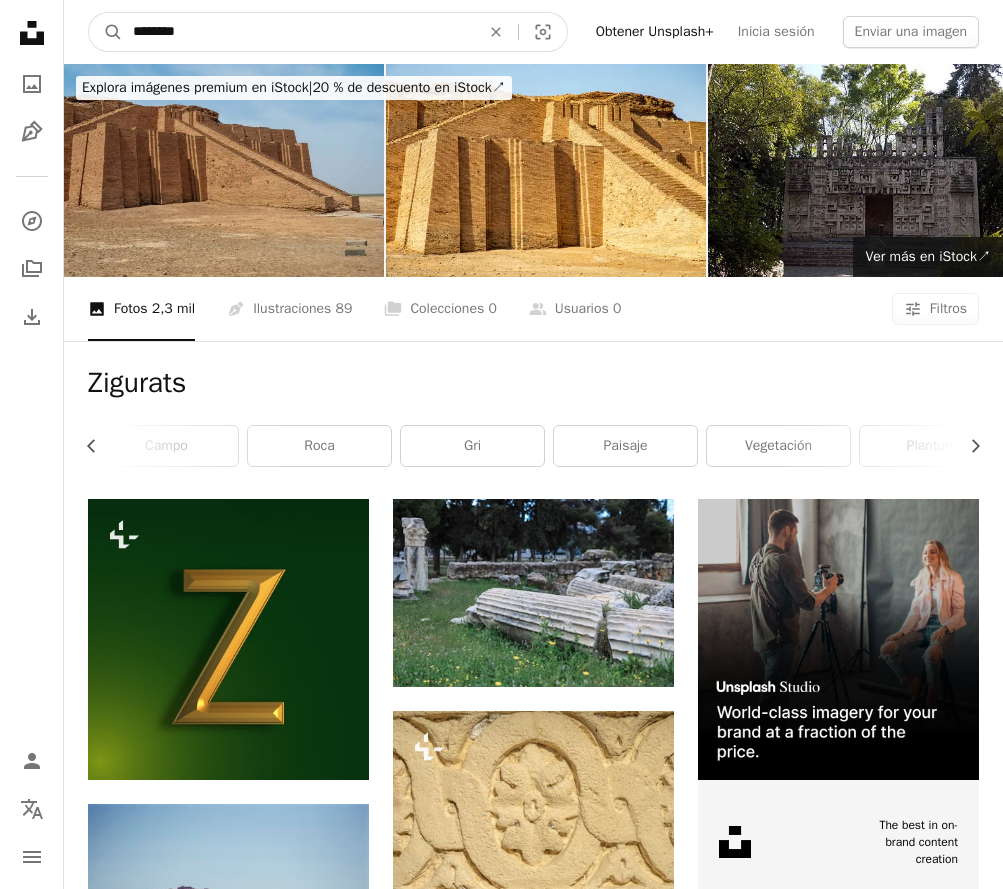 click on "********" at bounding box center [298, 32] 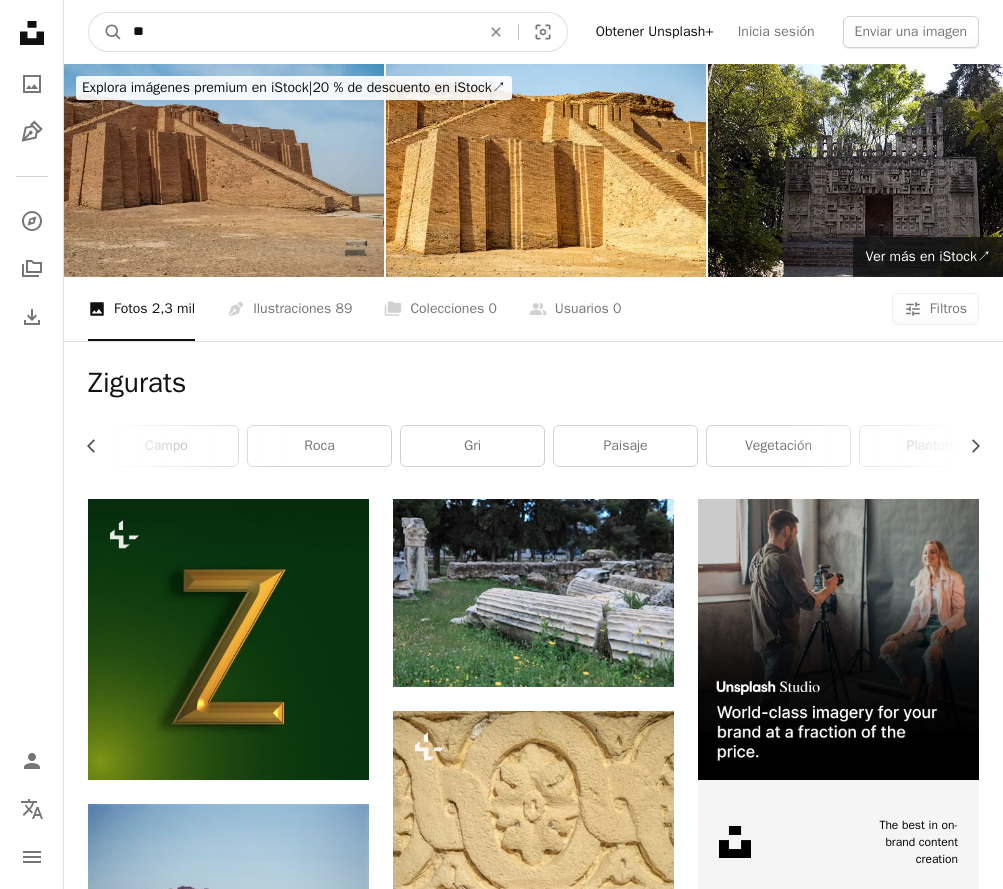 type on "*" 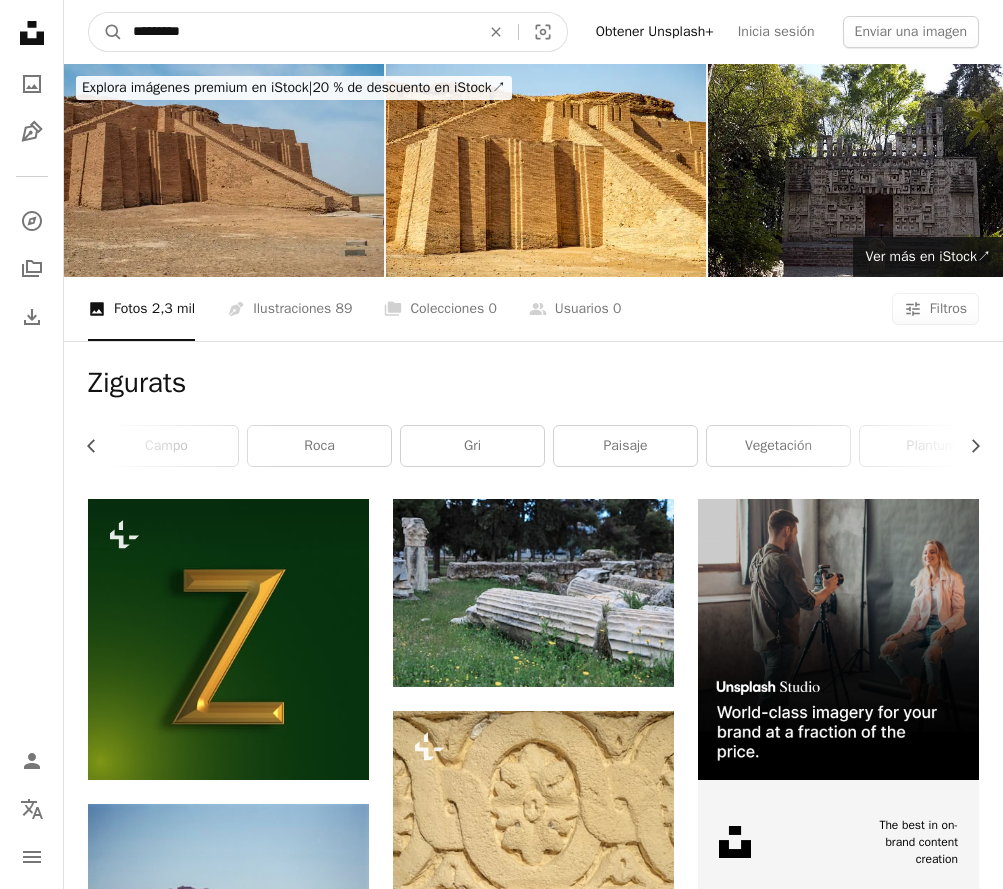 type on "*********" 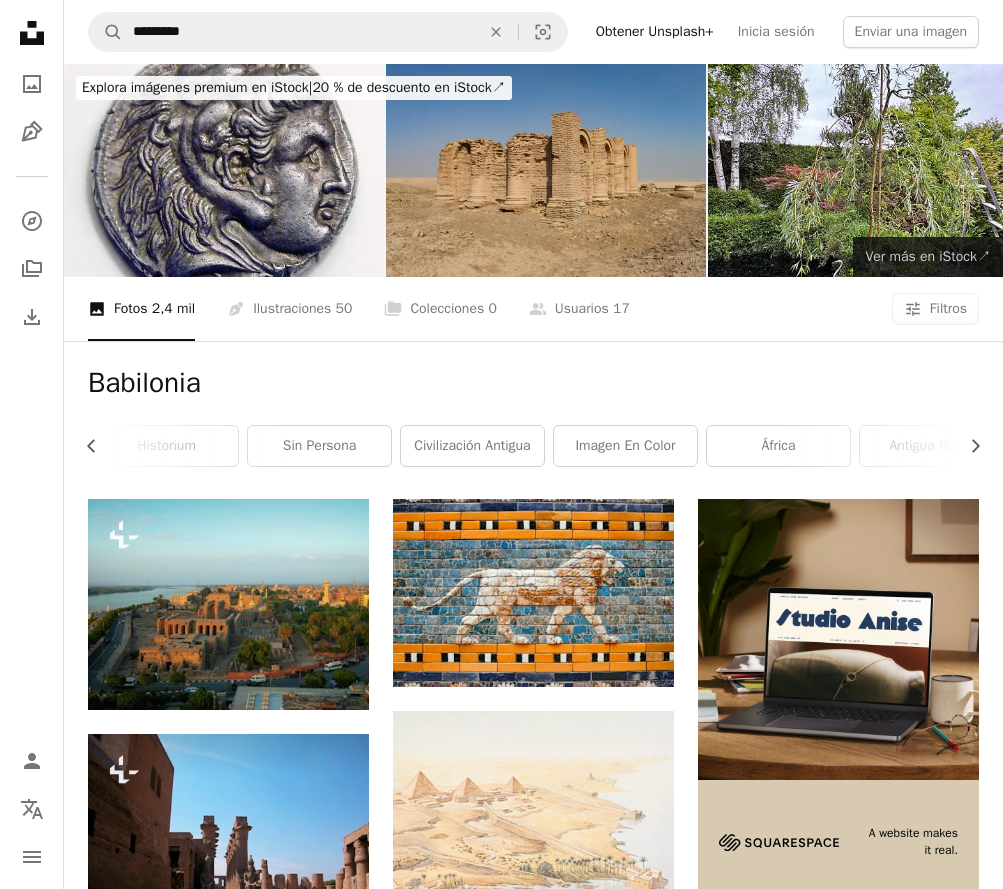 click on "Ver más en iStock  ↗" at bounding box center [928, 256] 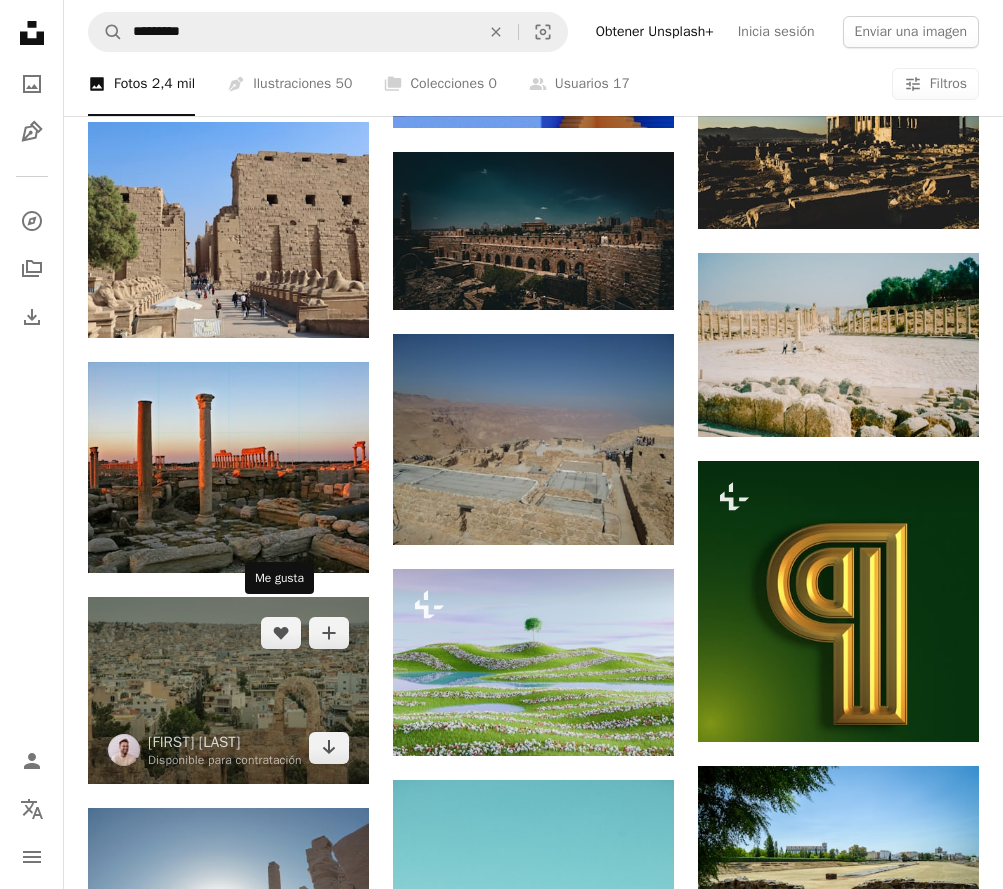 scroll, scrollTop: 7237, scrollLeft: 0, axis: vertical 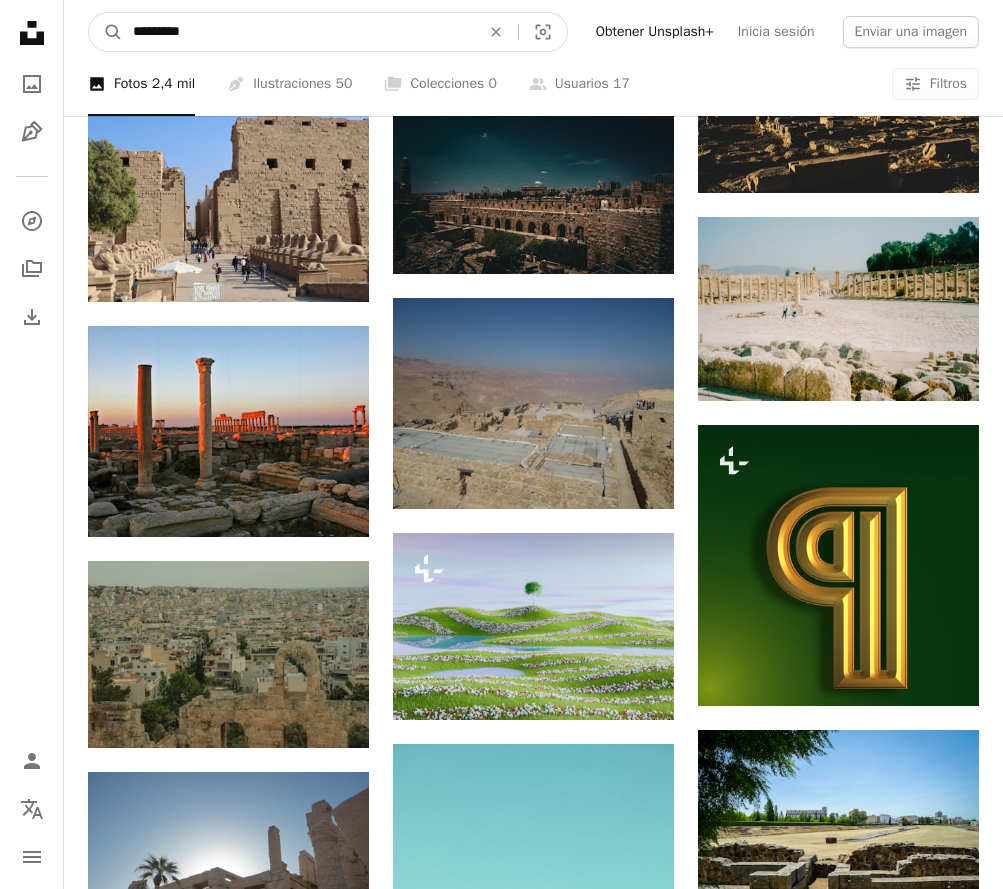 drag, startPoint x: 274, startPoint y: 40, endPoint x: 32, endPoint y: 29, distance: 242.24988 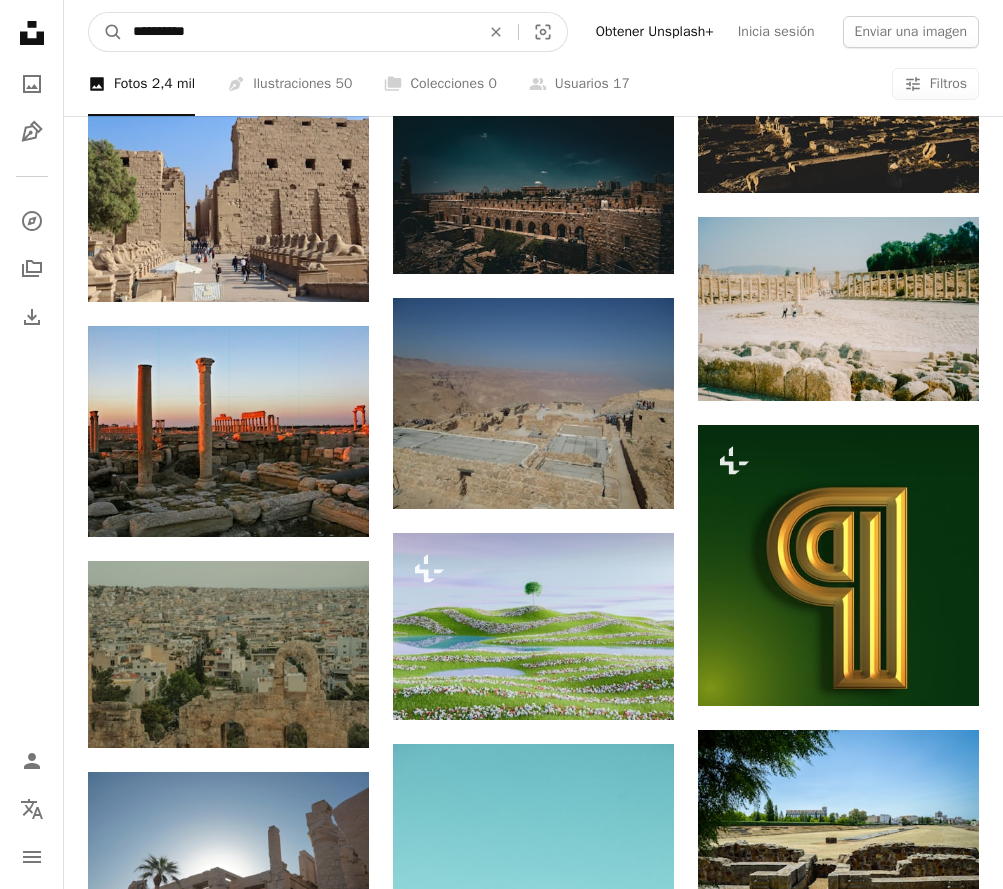 type on "**********" 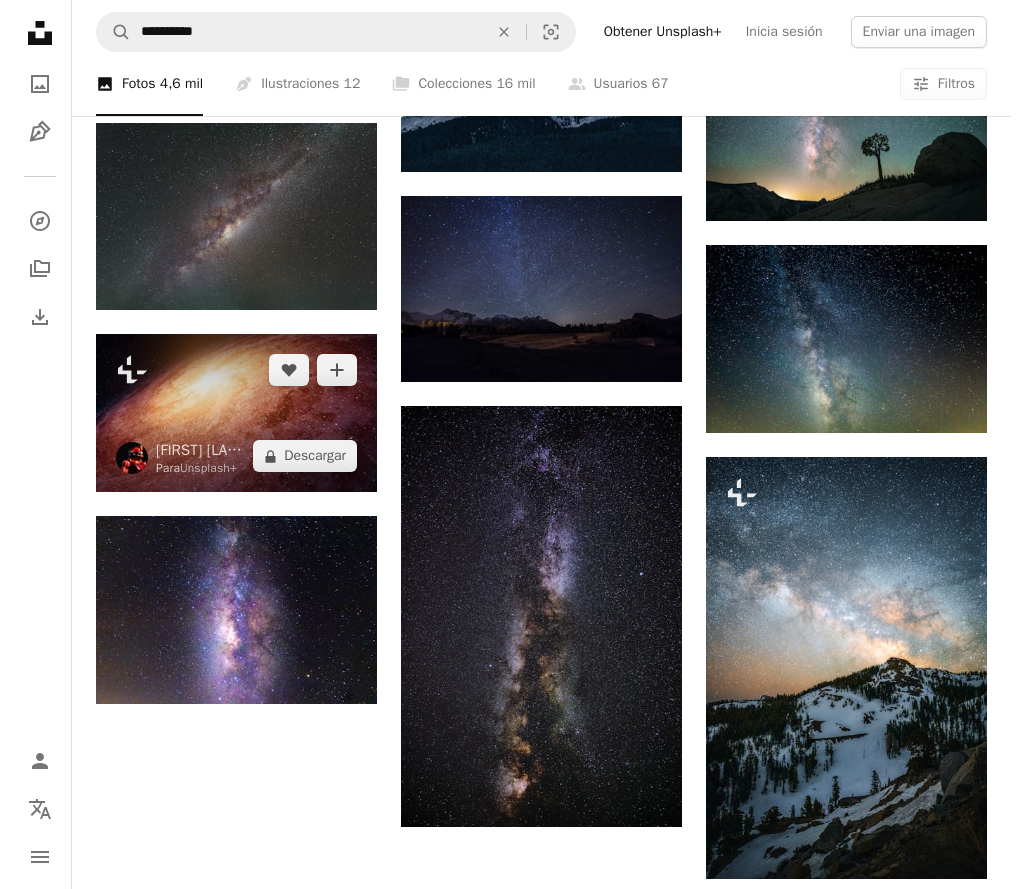 scroll, scrollTop: 1781, scrollLeft: 0, axis: vertical 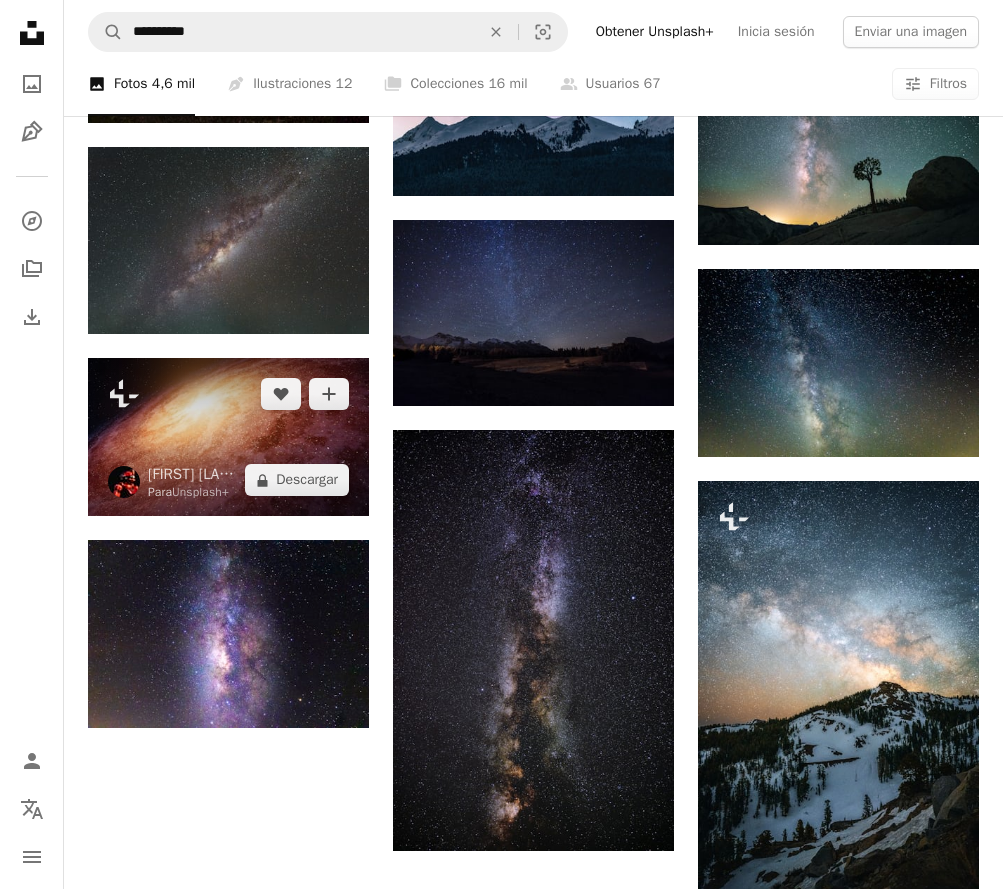 click at bounding box center [228, 437] 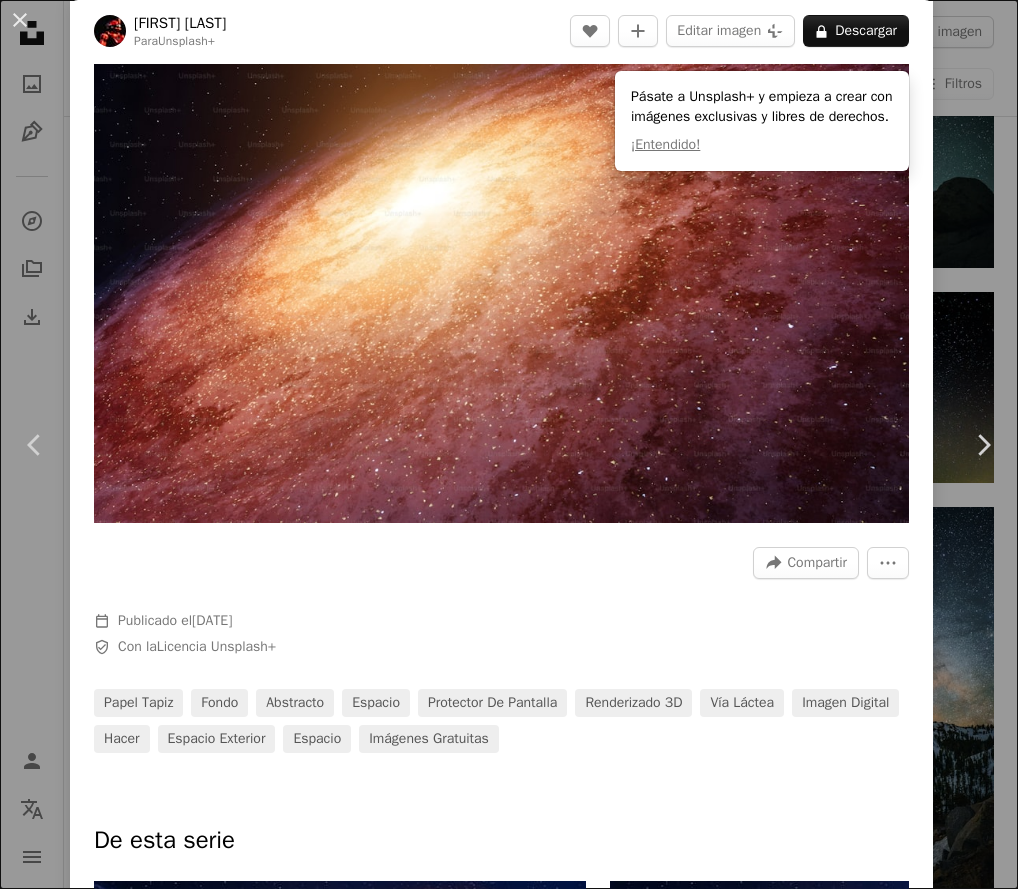 scroll, scrollTop: 0, scrollLeft: 0, axis: both 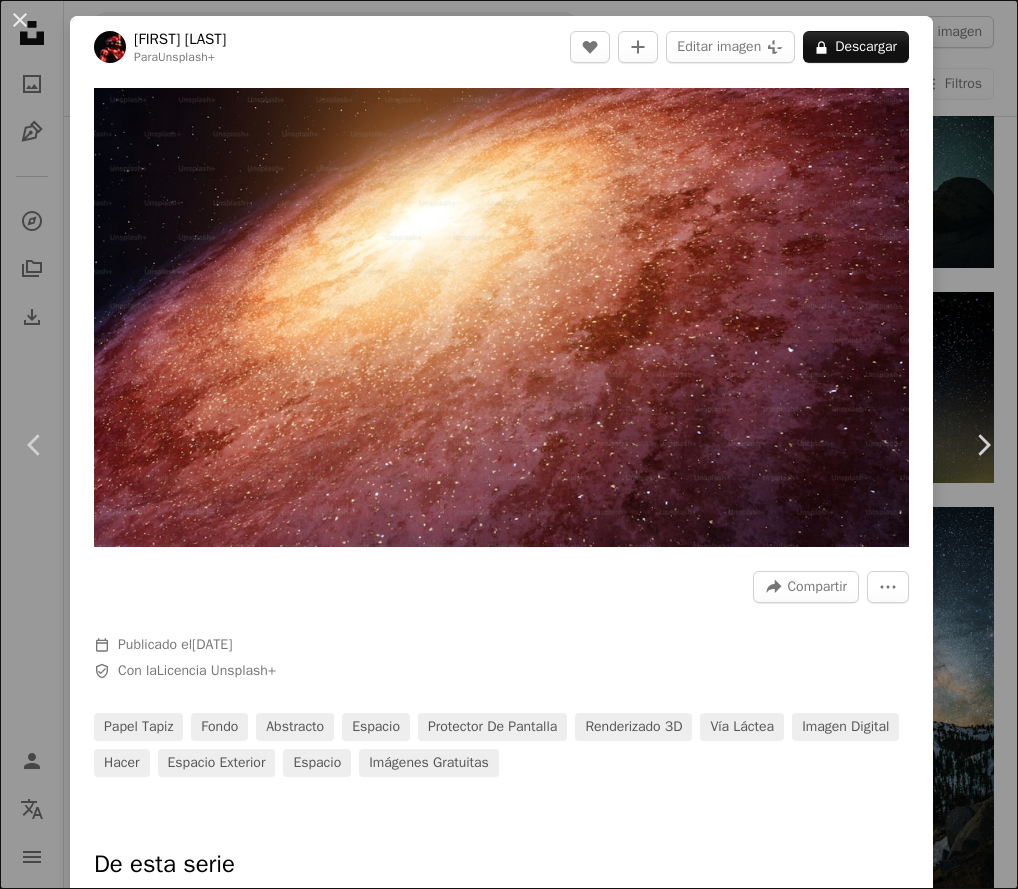 click at bounding box center [501, 619] 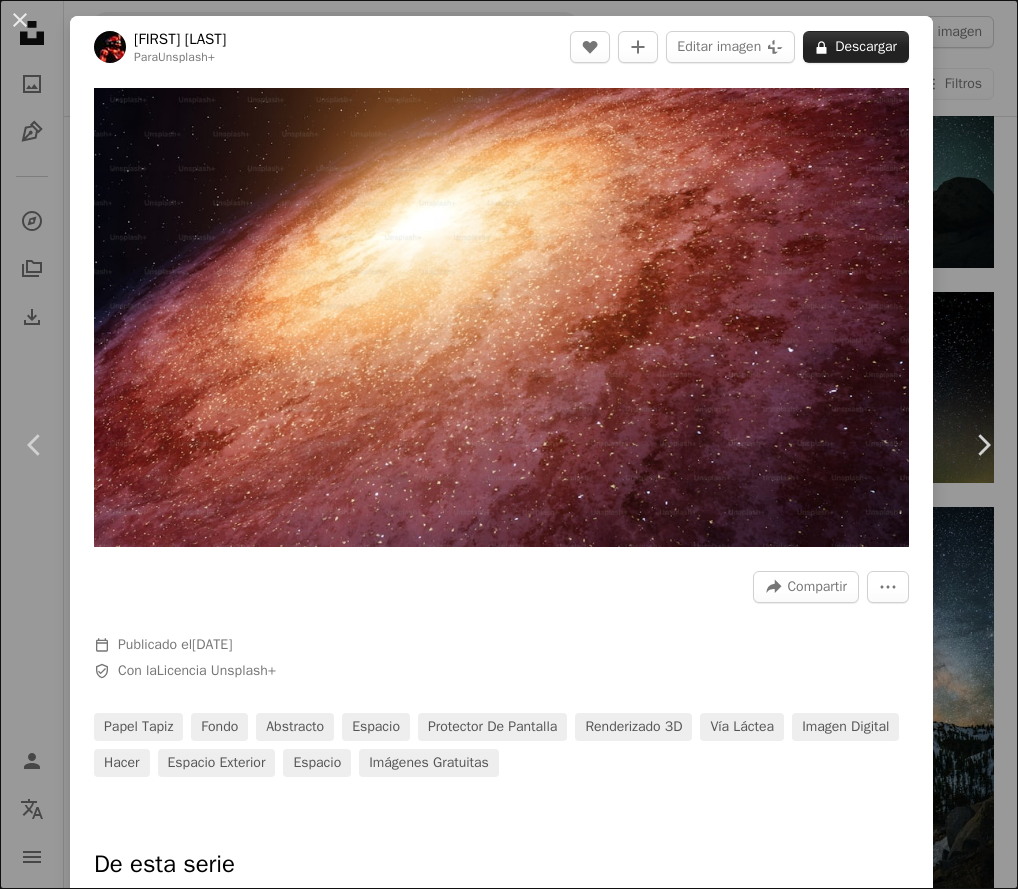 click on "A lock   Descargar" at bounding box center (856, 47) 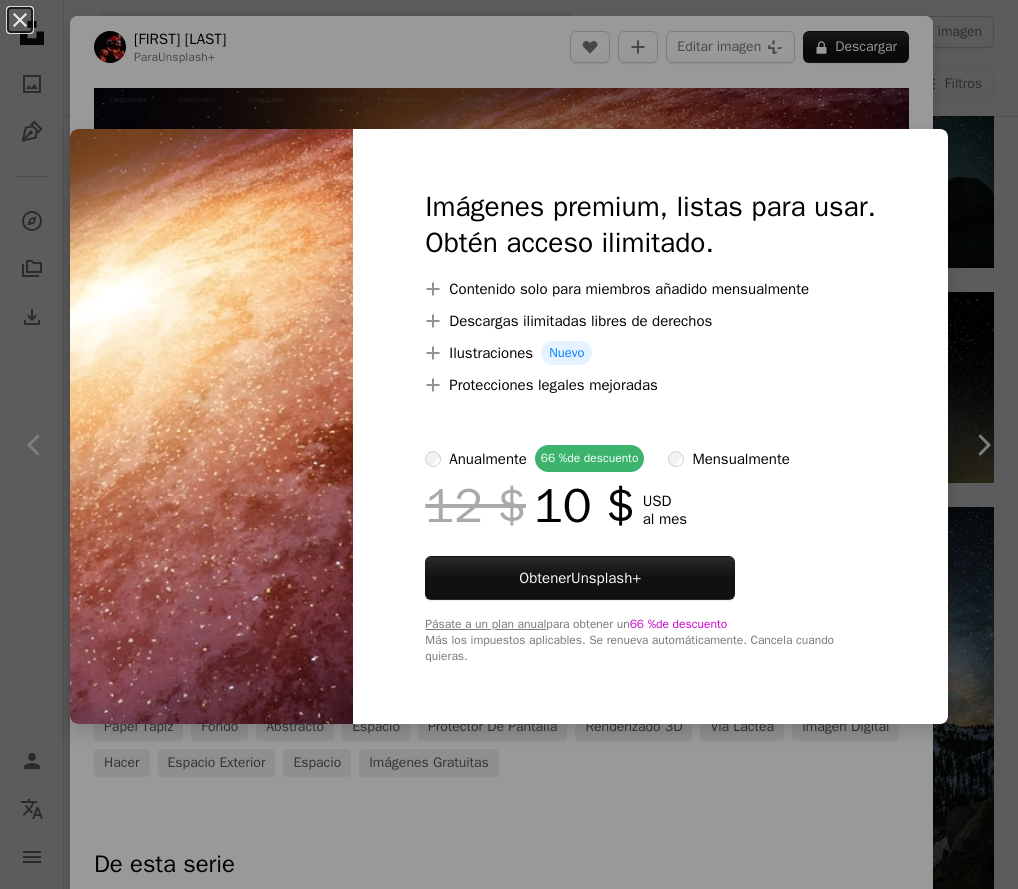 click on "An X shape Imágenes premium, listas para usar. Obtén acceso ilimitado. A plus sign Contenido solo para miembros añadido mensualmente A plus sign Descargas ilimitadas libres de derechos A plus sign Ilustraciones  Nuevo A plus sign Protecciones legales mejoradas anualmente 66 %  de descuento mensualmente 12 $   10 $ USD al mes Obtener  Unsplash+ Pásate a un plan anual  para obtener un  66 %  de descuento Más los impuestos aplicables. Se renueva automáticamente. Cancela cuando quieras." at bounding box center (509, 444) 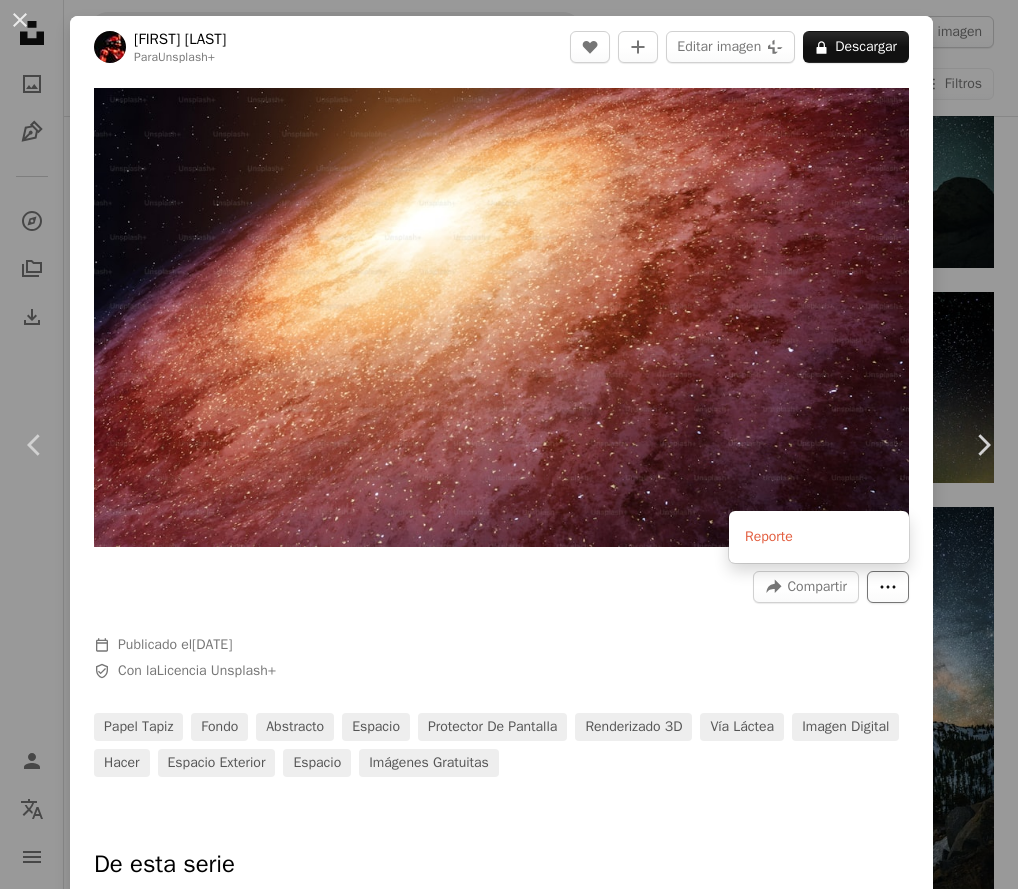 click on "More Actions" 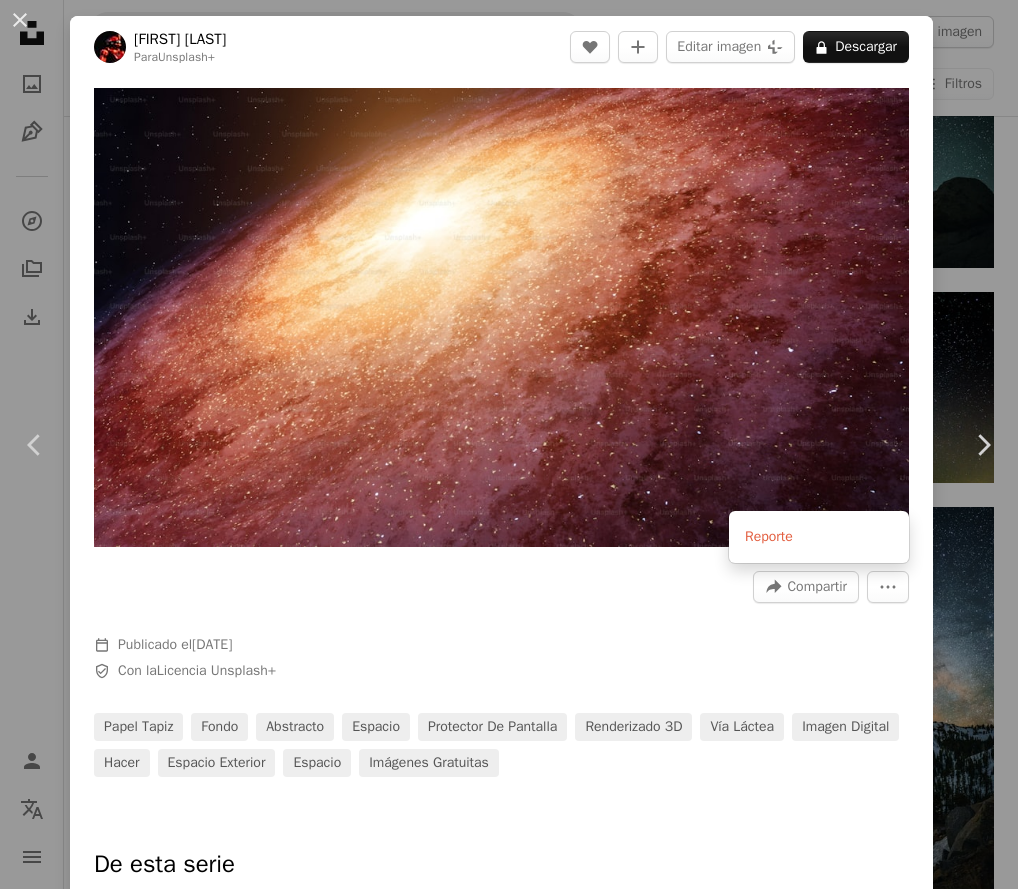 click on "[FIRST] [LAST]" at bounding box center (509, 444) 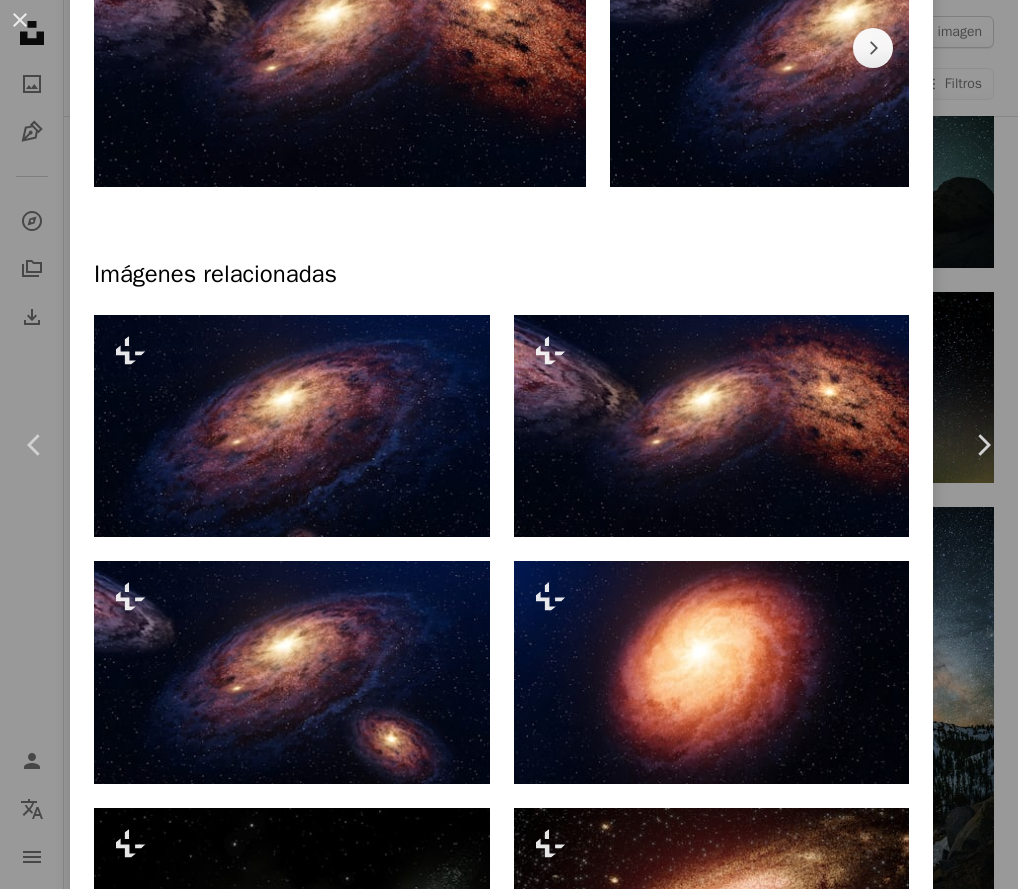 scroll, scrollTop: 980, scrollLeft: 0, axis: vertical 